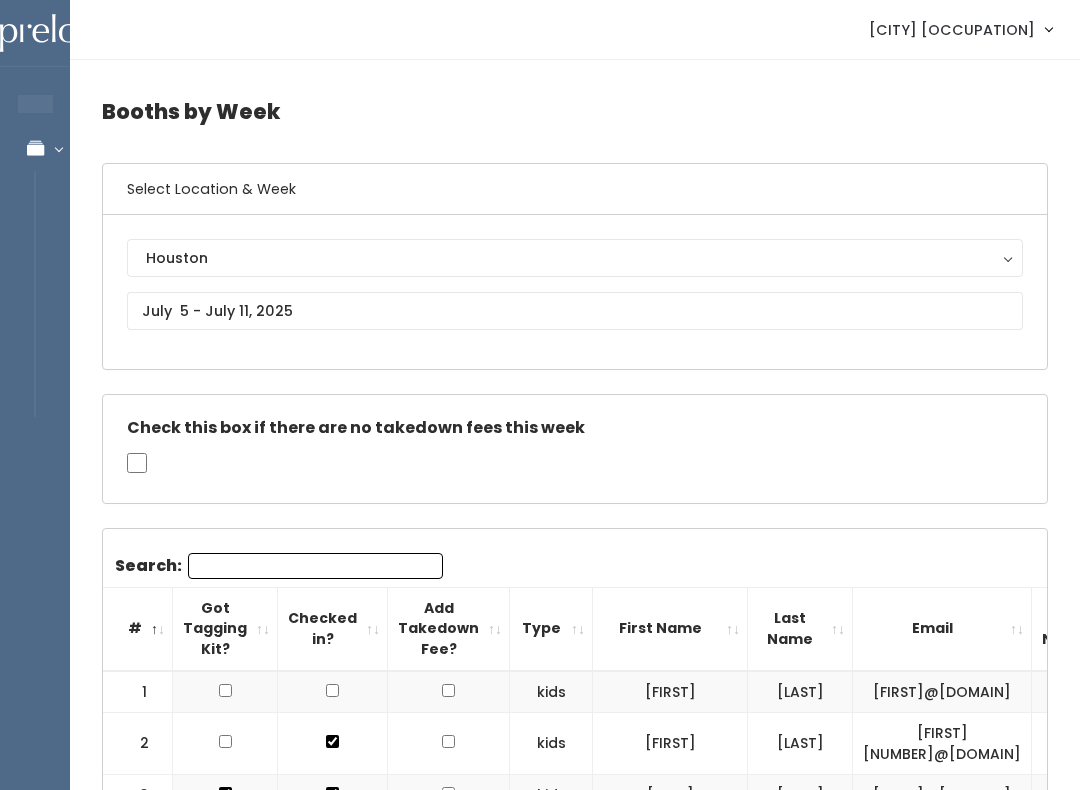 scroll, scrollTop: -2, scrollLeft: 0, axis: vertical 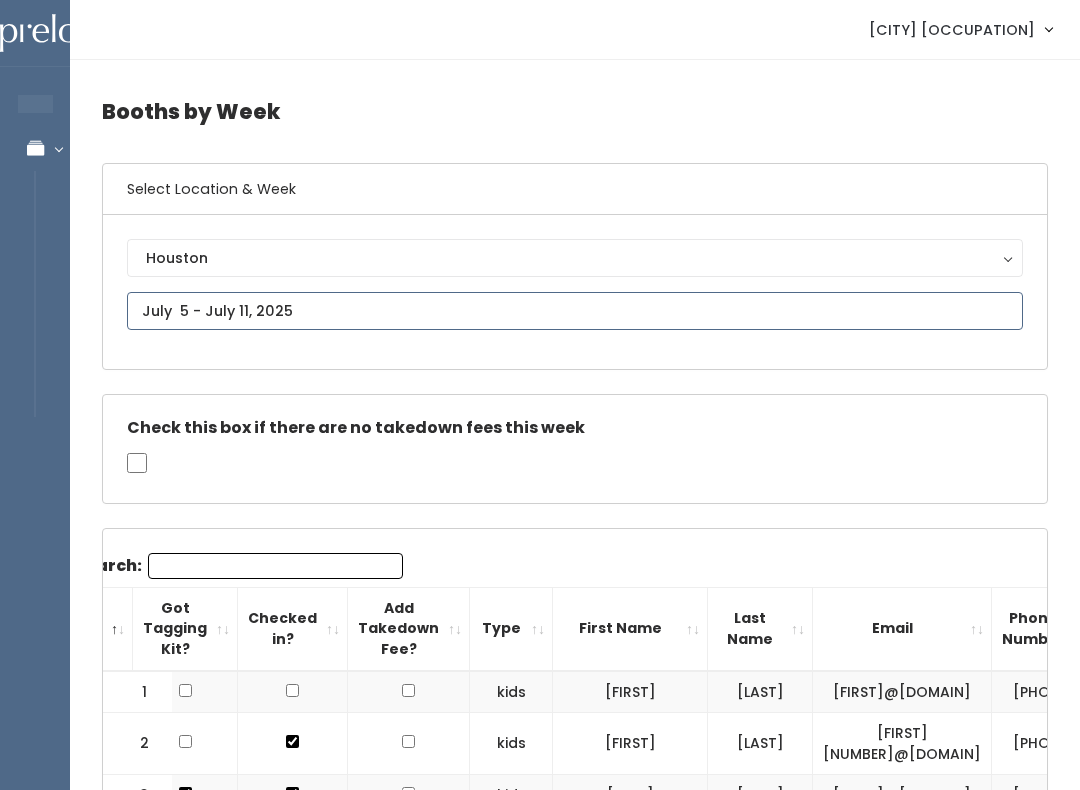 click on "EMPLOYEES
Manage Bookings
Booths by Week
All Bookings
Bookings with Booths
Booth Discounts
Seller Check-in
Houston Employee
Admin Home
My bookings
Logout" at bounding box center (540, 2061) 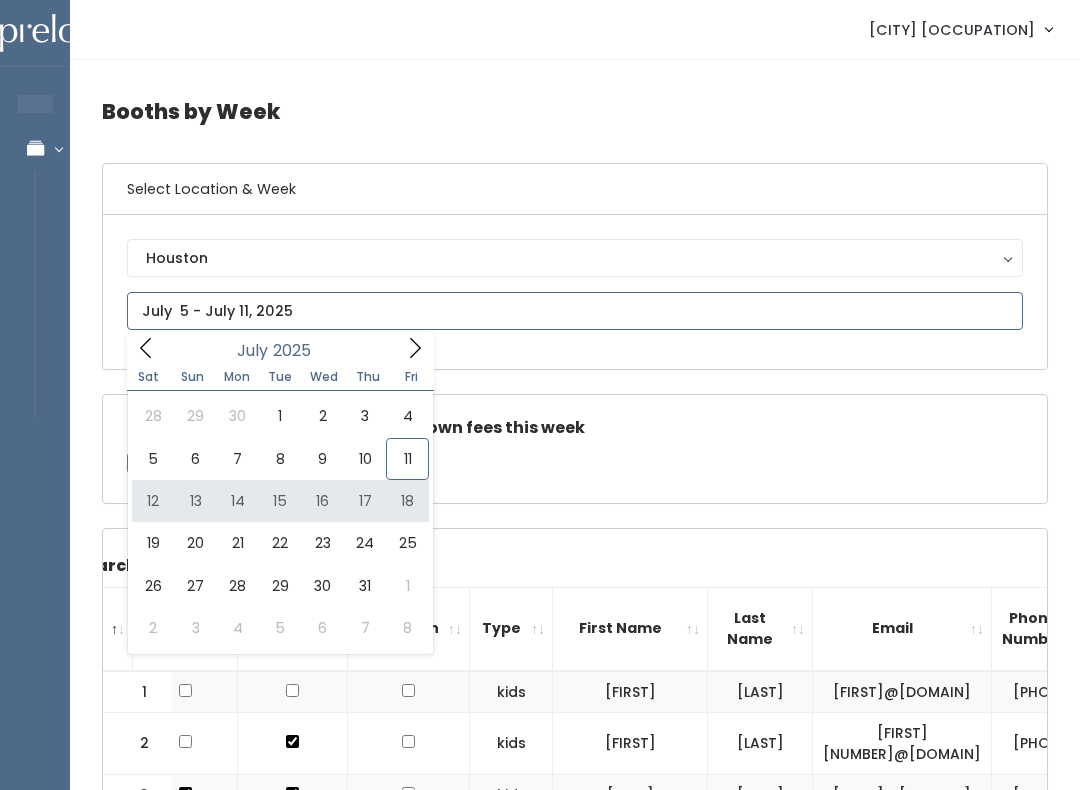 type on "July 12 to July 18" 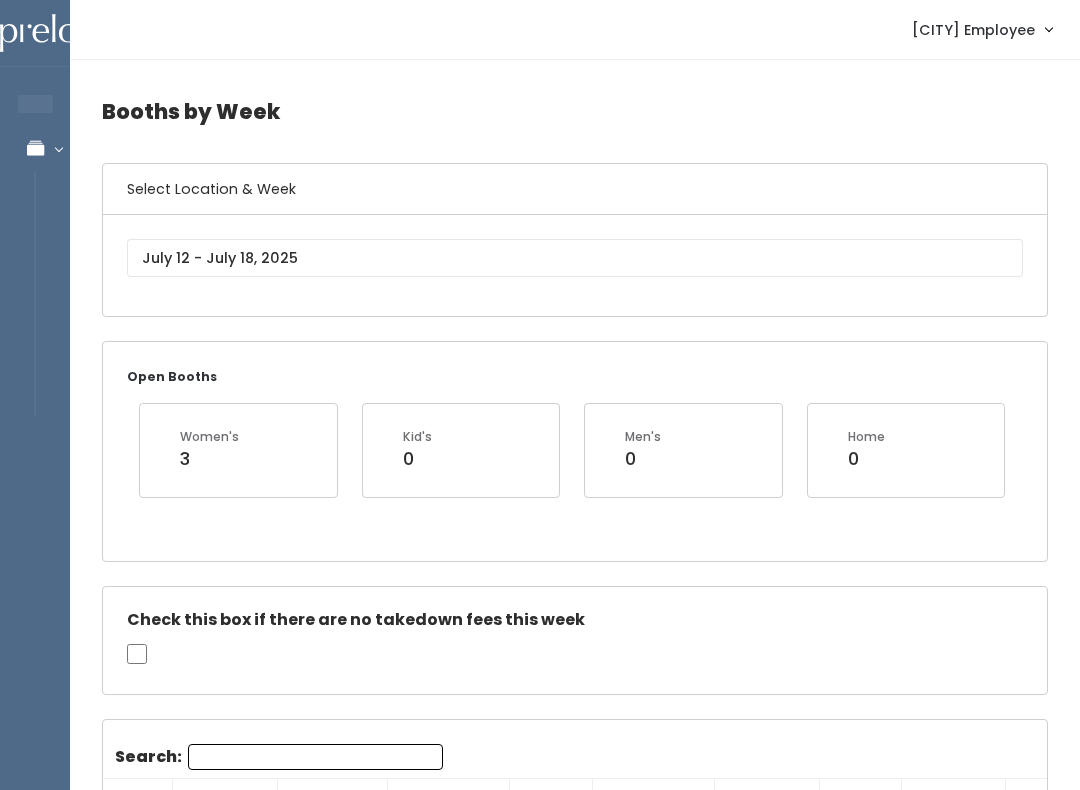 scroll, scrollTop: 0, scrollLeft: 0, axis: both 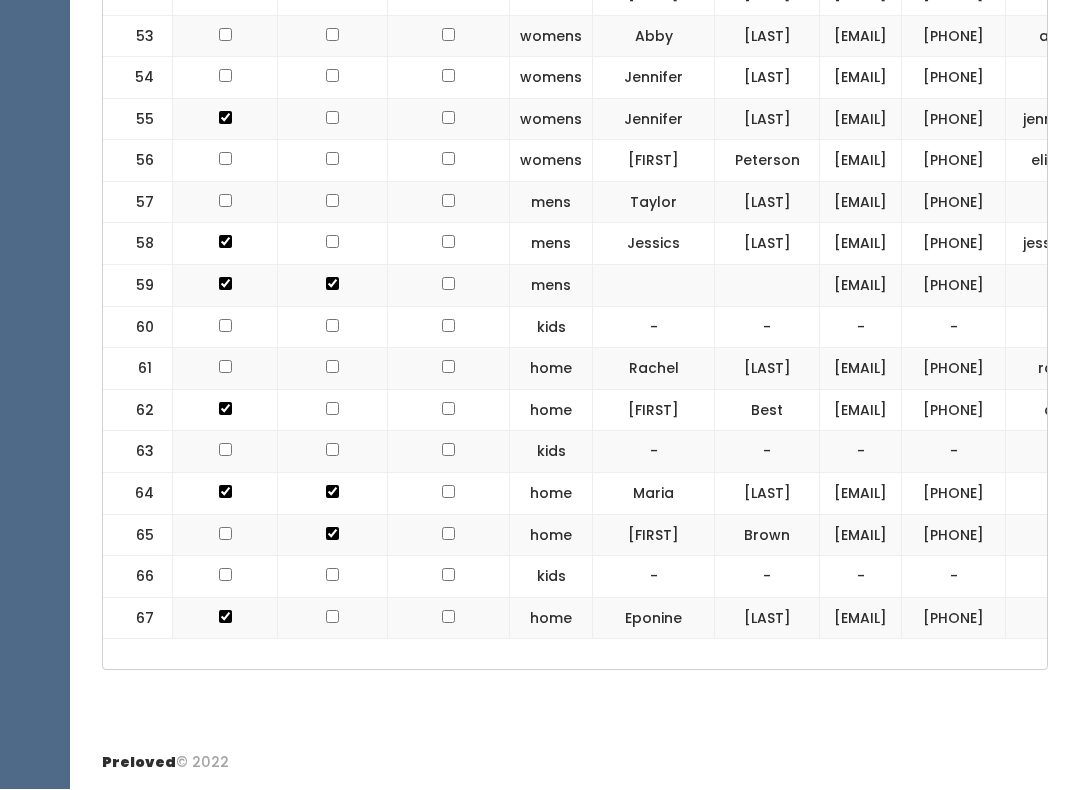 click at bounding box center [225, -2106] 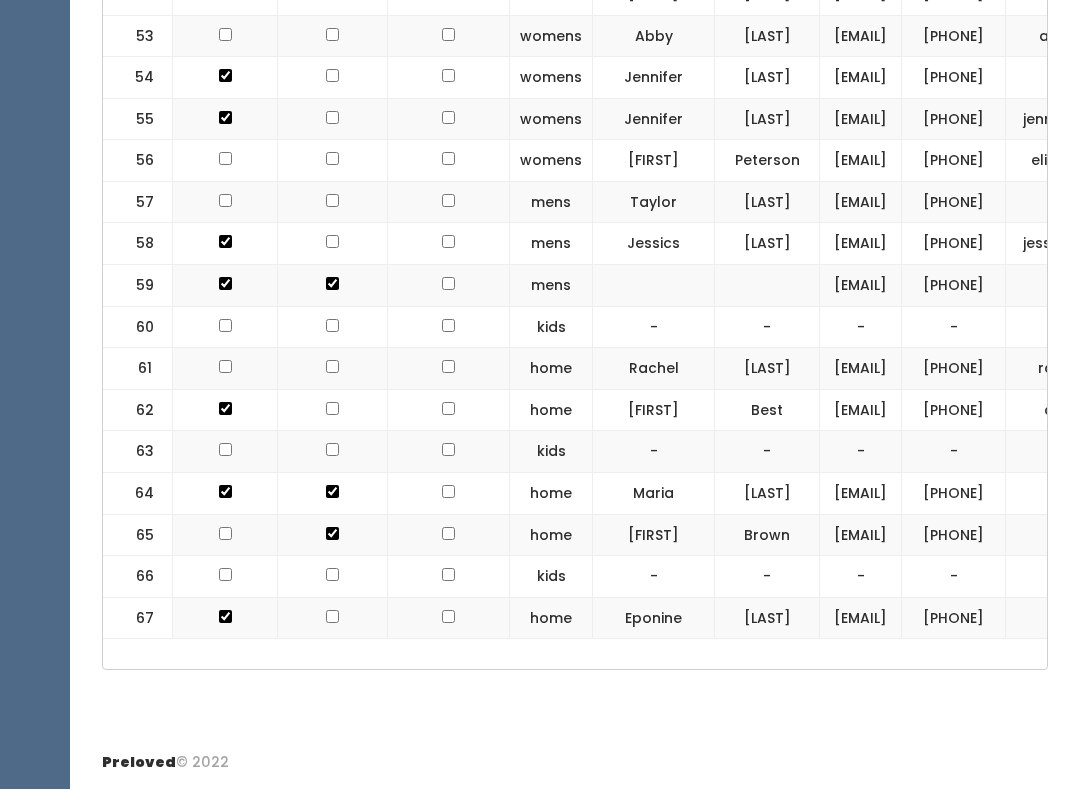 scroll, scrollTop: 0, scrollLeft: 0, axis: both 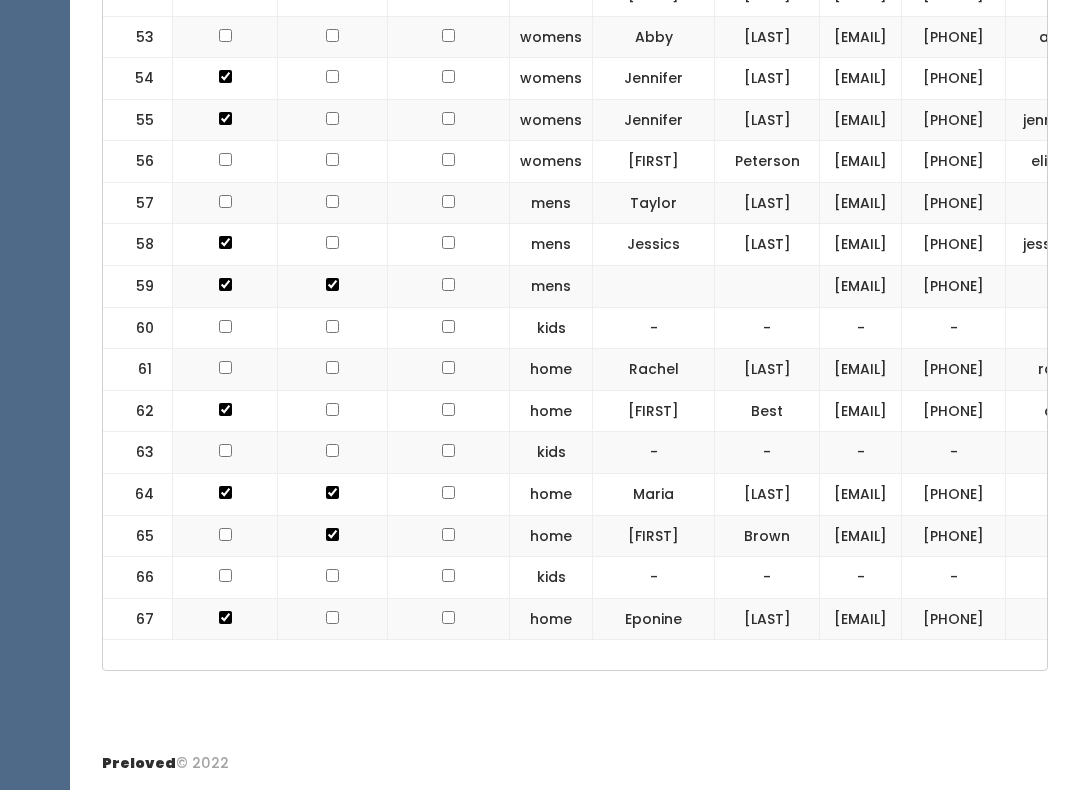 click at bounding box center [225, -254] 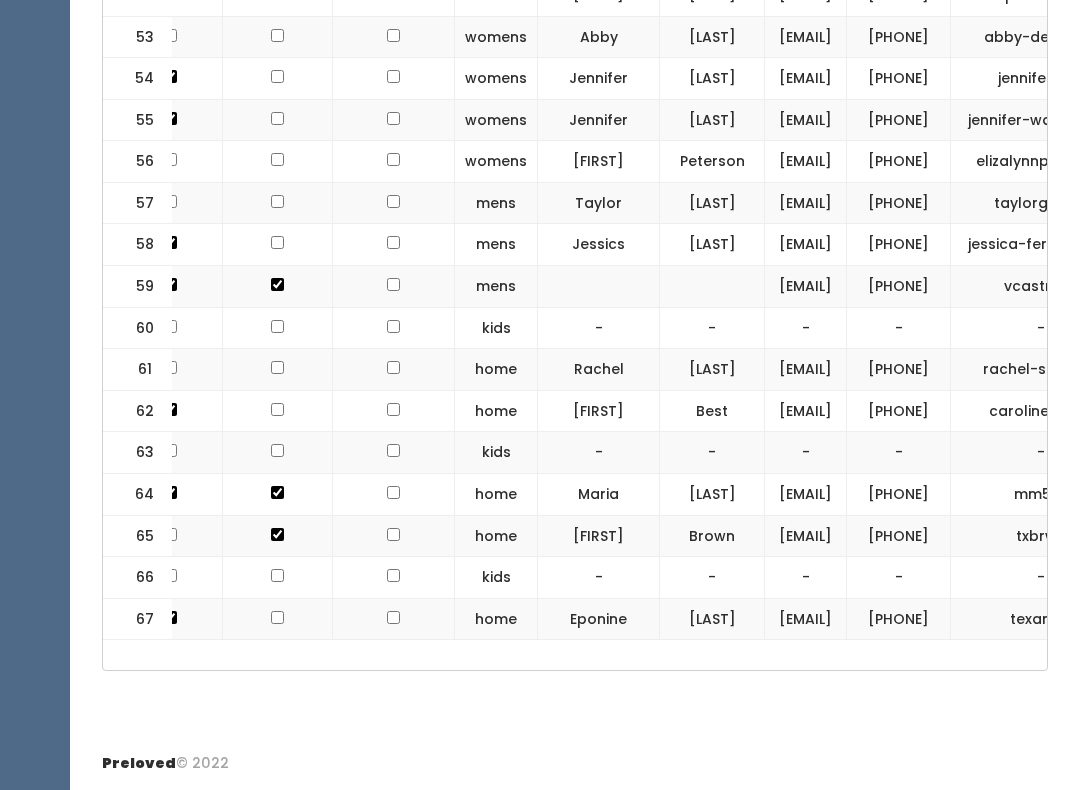 scroll, scrollTop: 0, scrollLeft: 57, axis: horizontal 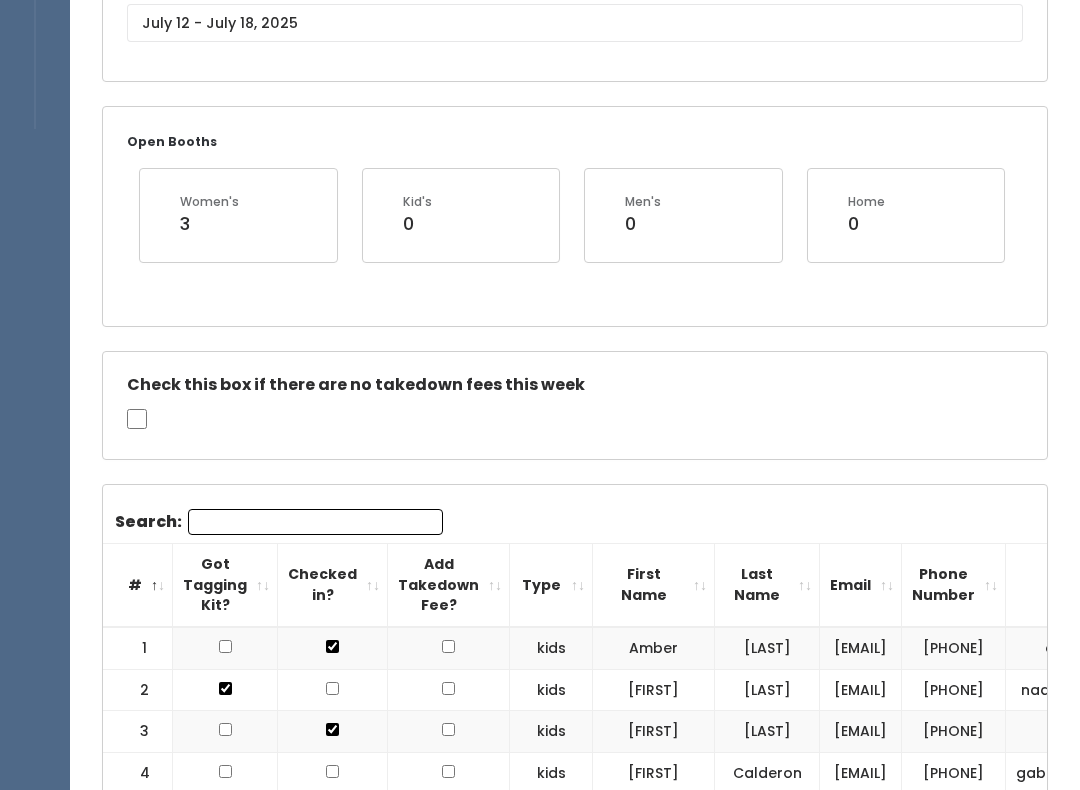 click on "Search:" at bounding box center (315, 522) 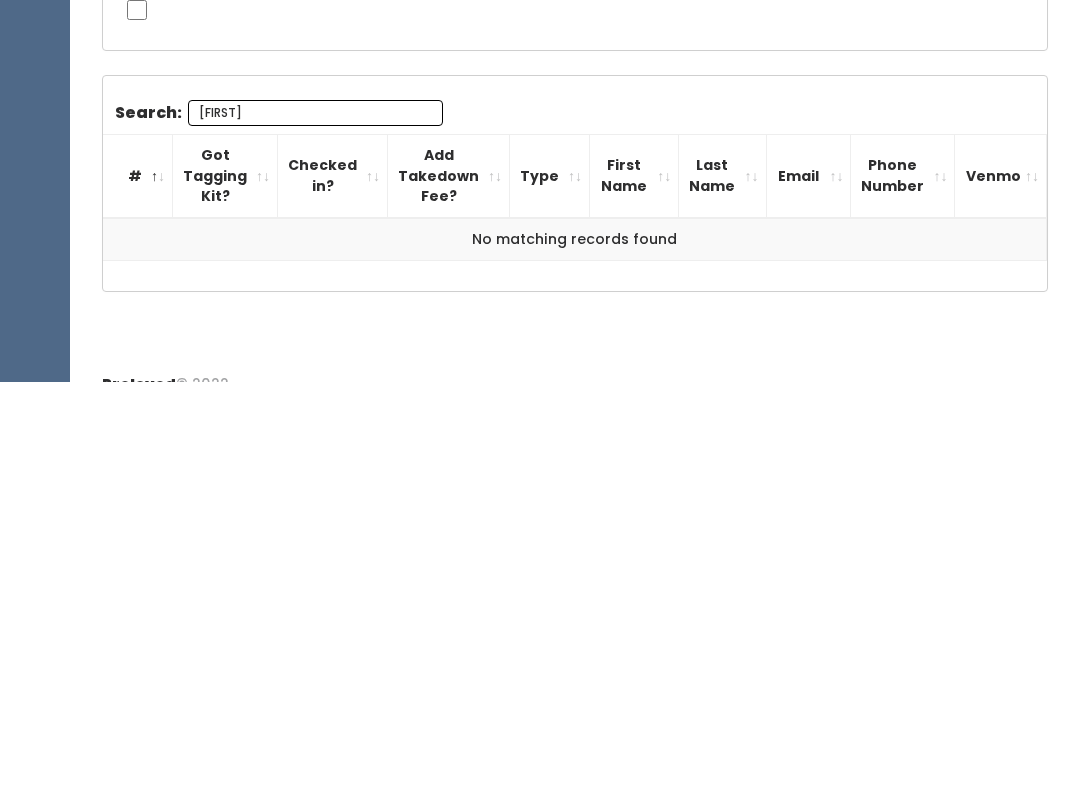 scroll, scrollTop: 312, scrollLeft: 0, axis: vertical 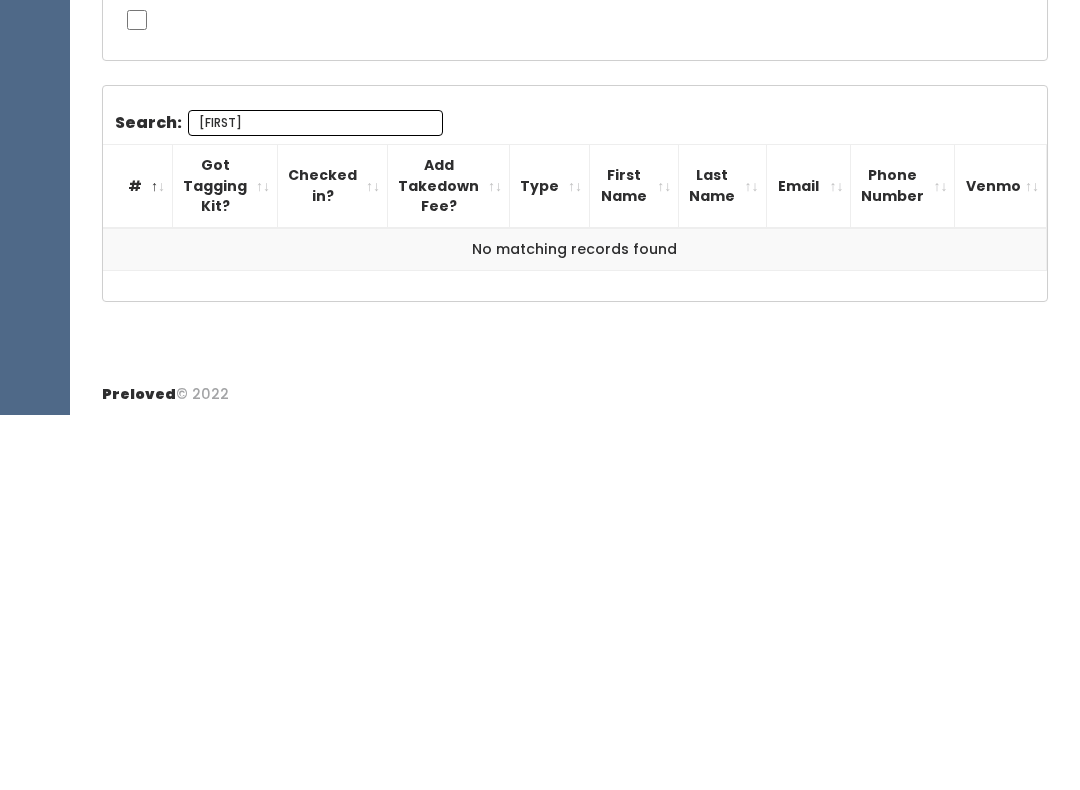 type on "A" 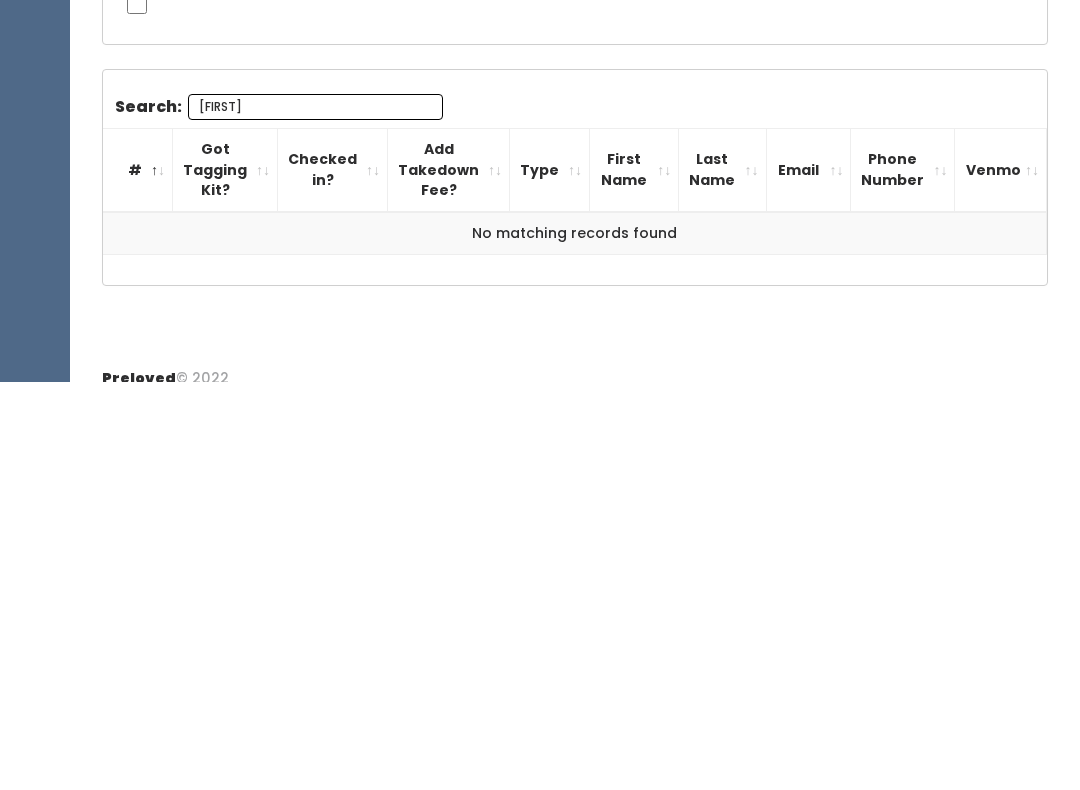 scroll, scrollTop: 312, scrollLeft: 0, axis: vertical 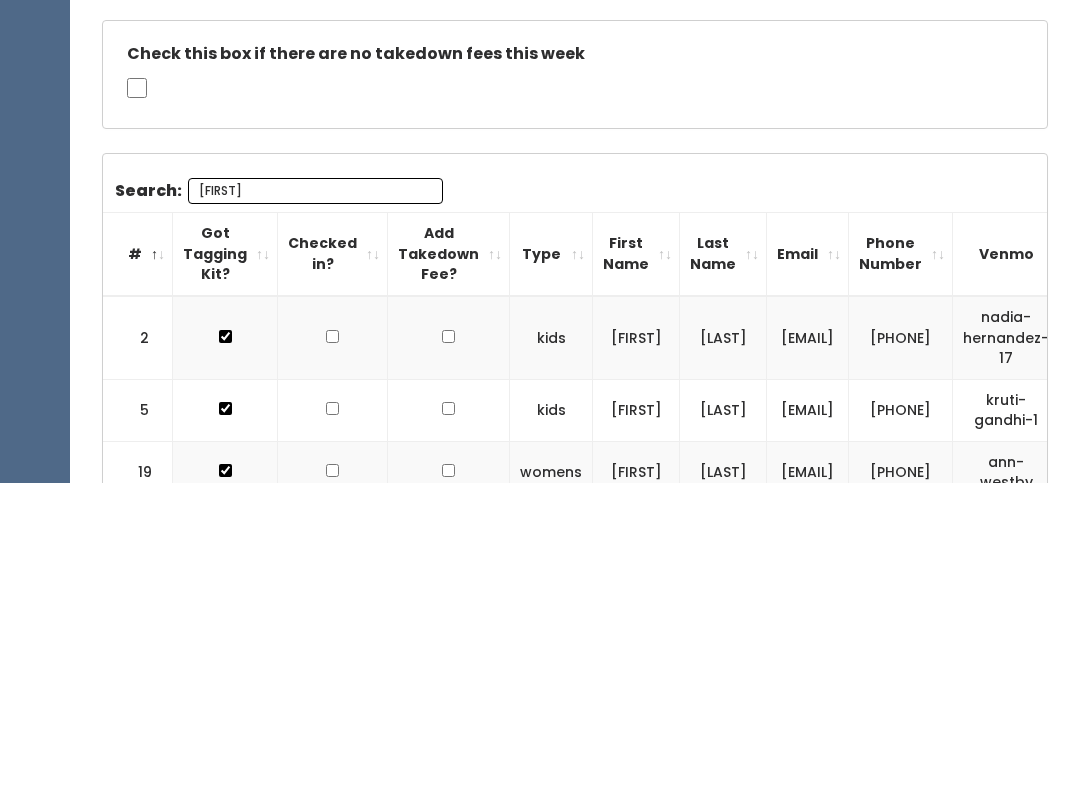 type on "A" 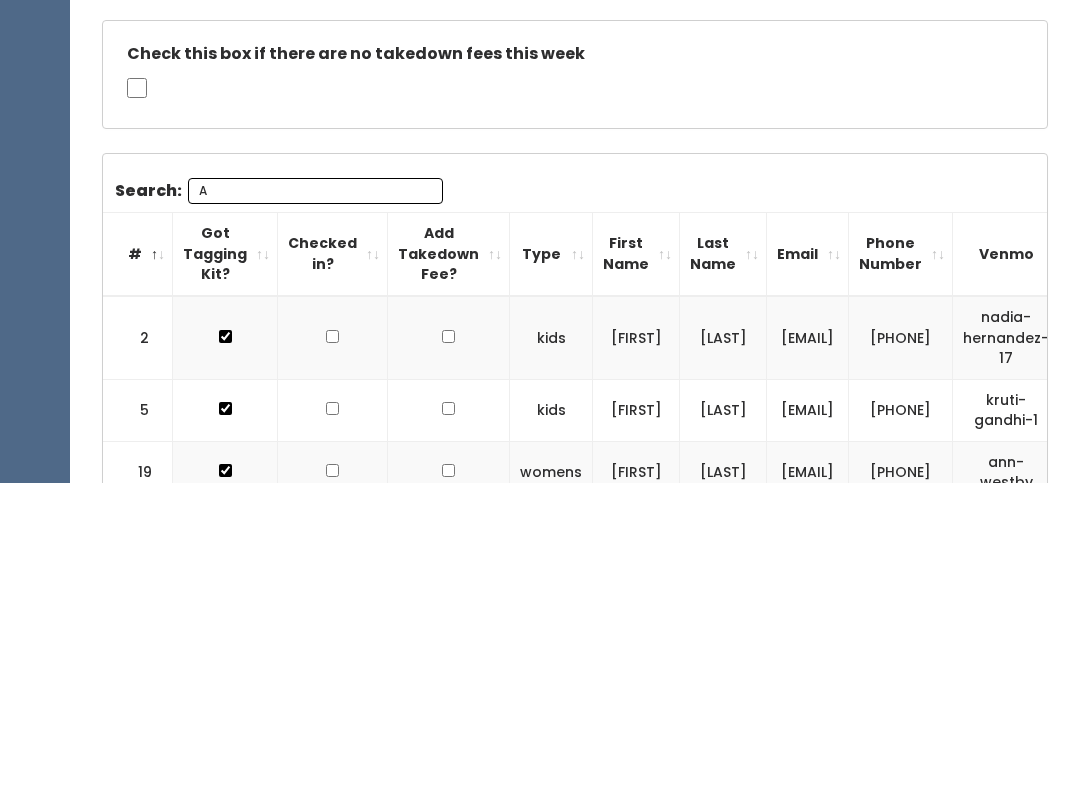 type 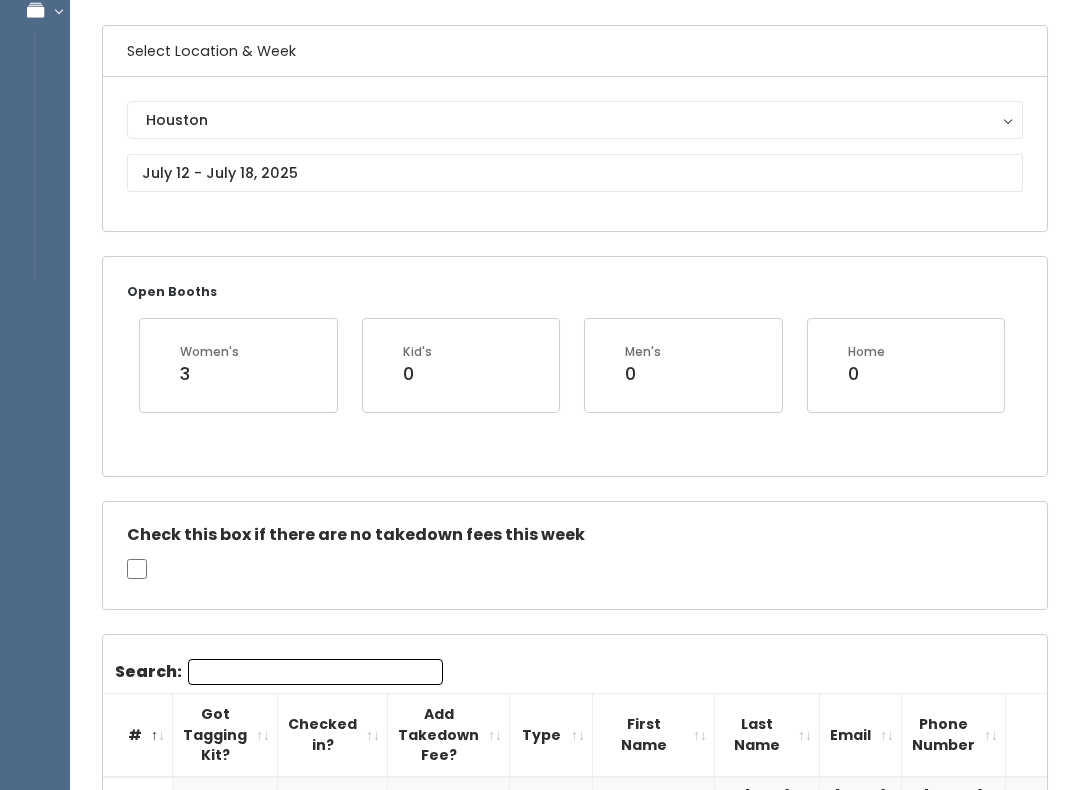 scroll, scrollTop: 0, scrollLeft: 0, axis: both 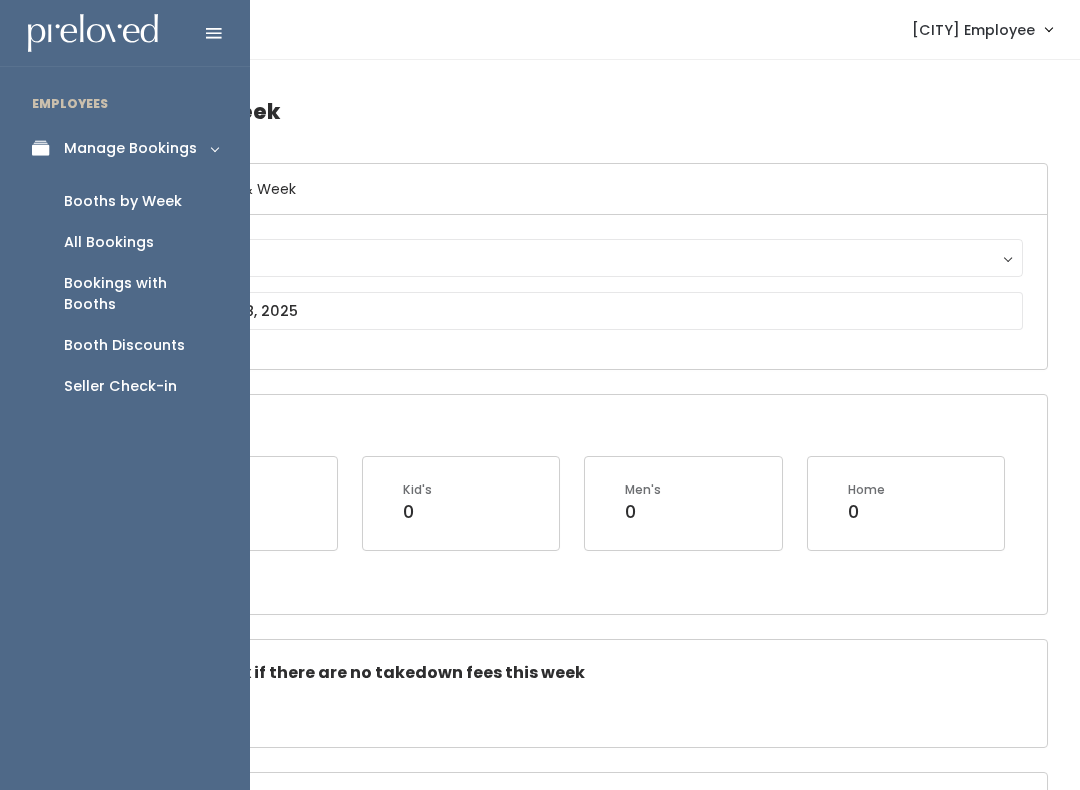 click on "Booths by Week" at bounding box center [123, 201] 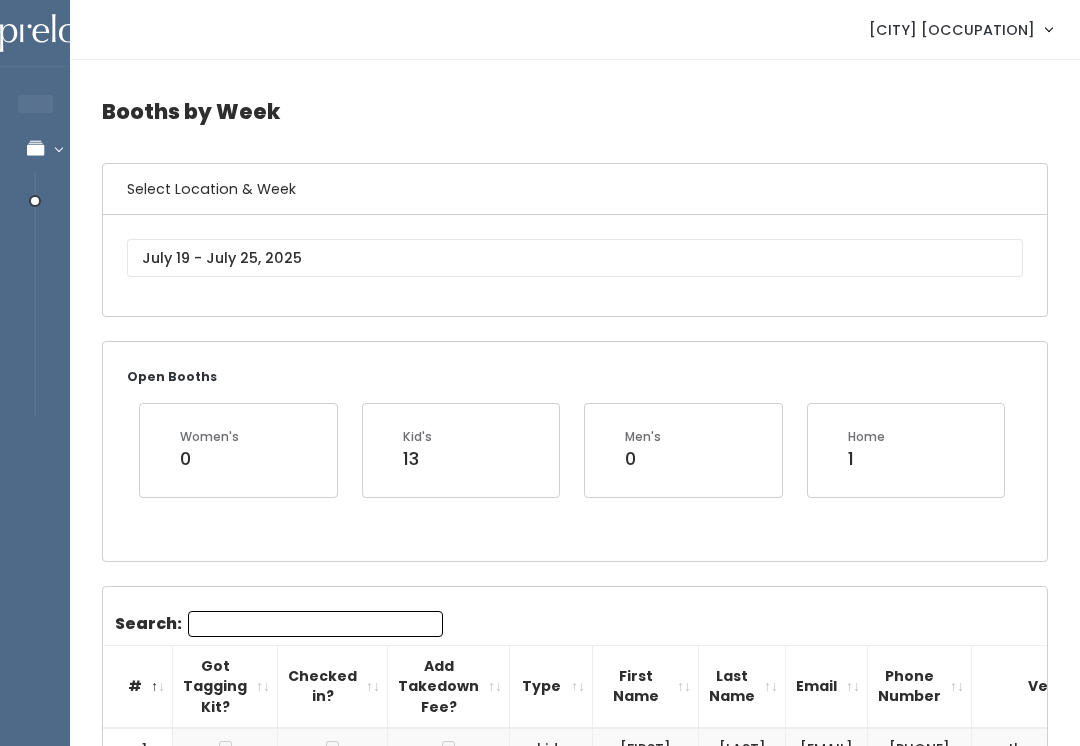 scroll, scrollTop: 0, scrollLeft: 0, axis: both 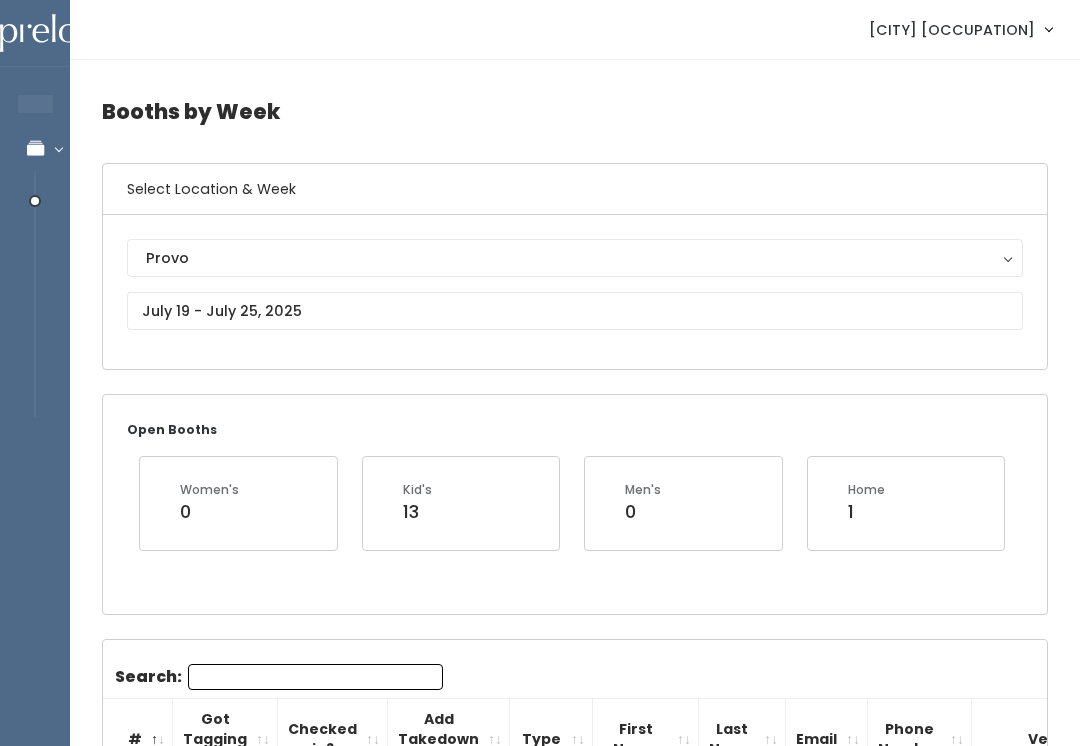 click on "Provo" at bounding box center (575, 258) 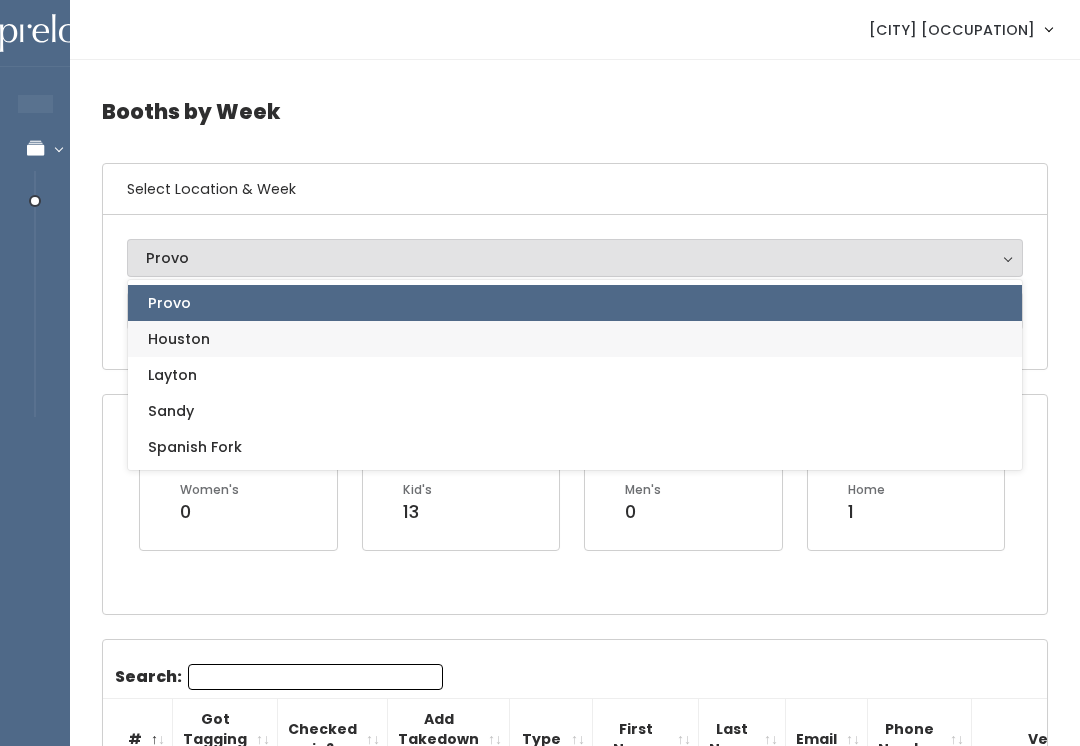 click on "Houston" at bounding box center [575, 339] 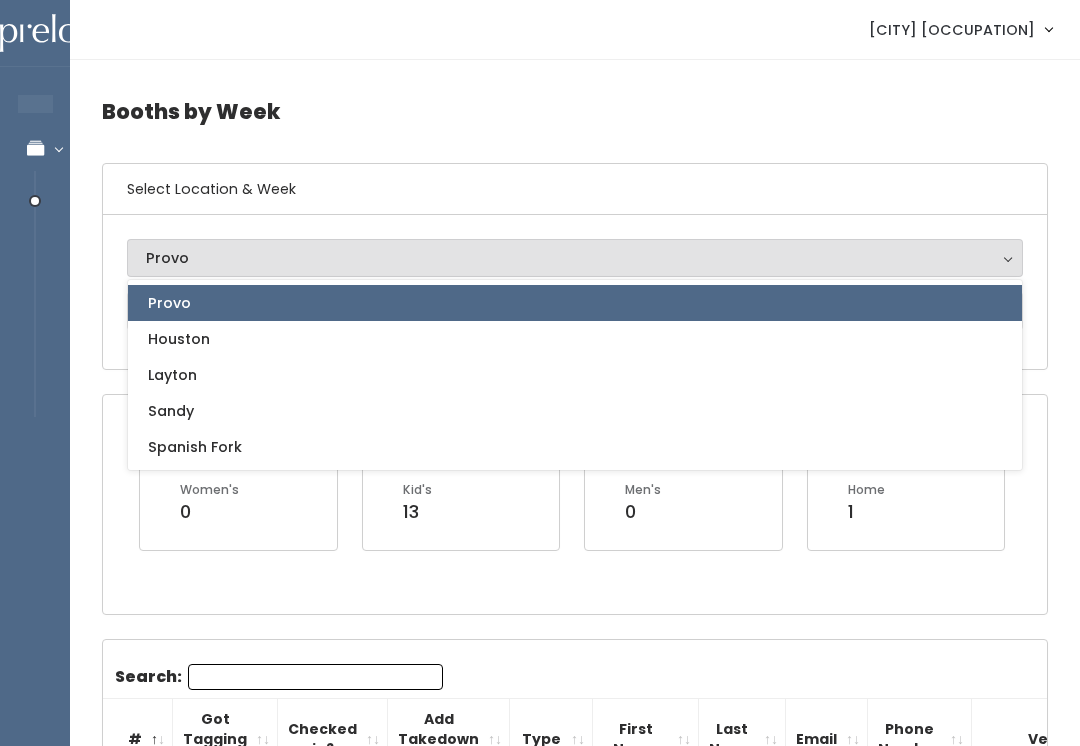 select on "5" 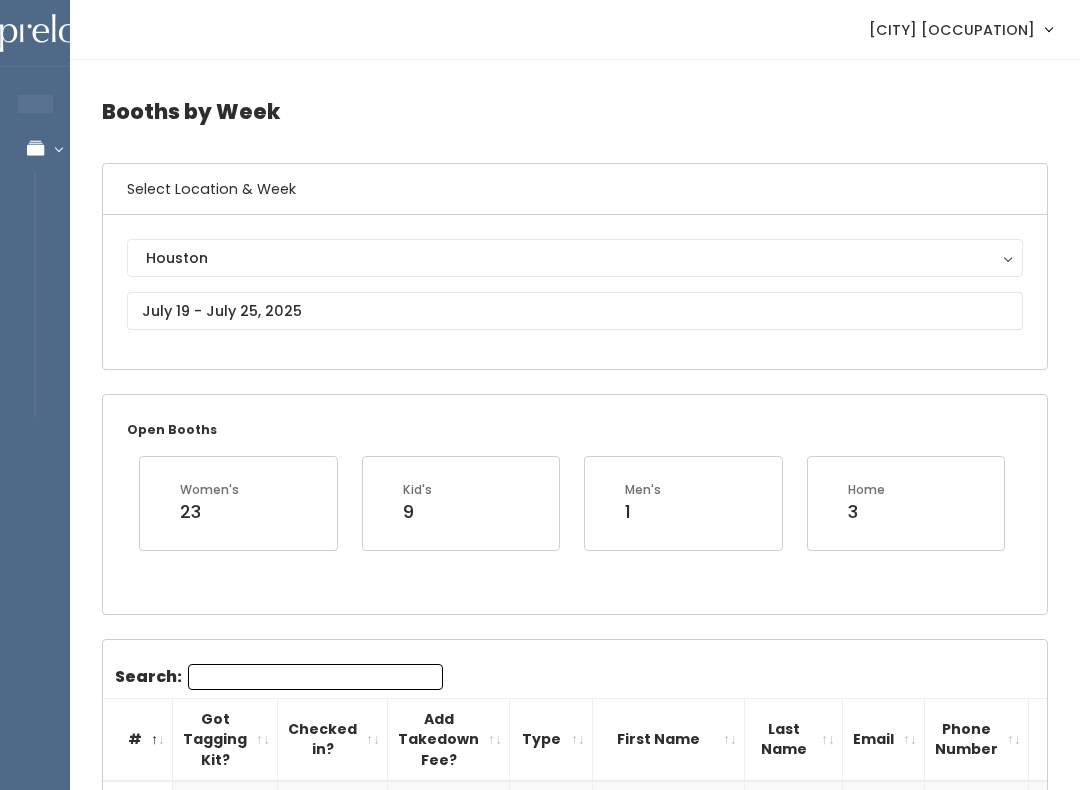 scroll, scrollTop: 0, scrollLeft: 0, axis: both 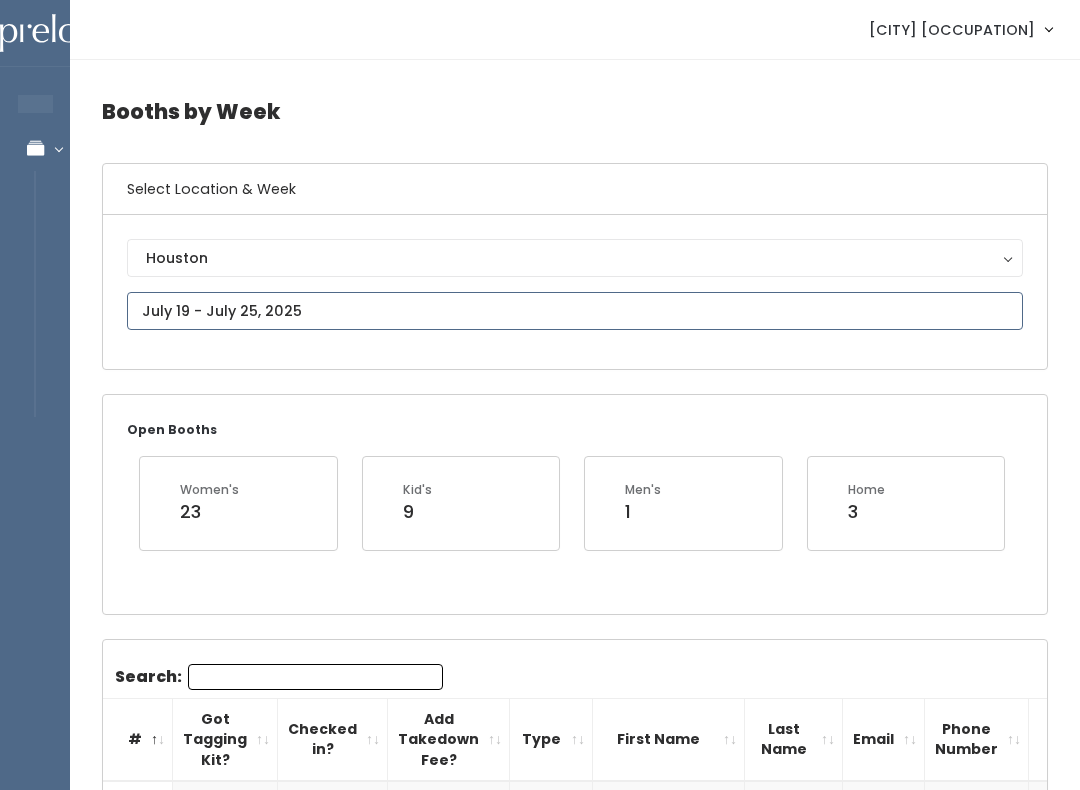 click at bounding box center (575, 311) 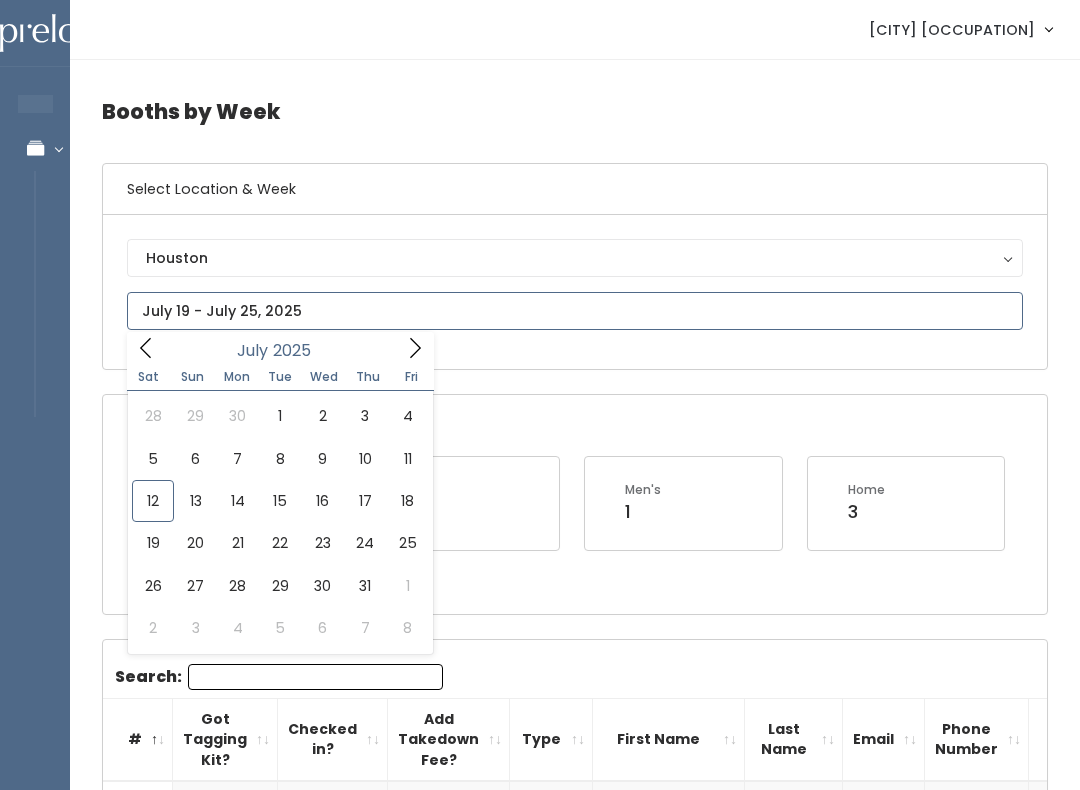 type on "July 12 to July 18" 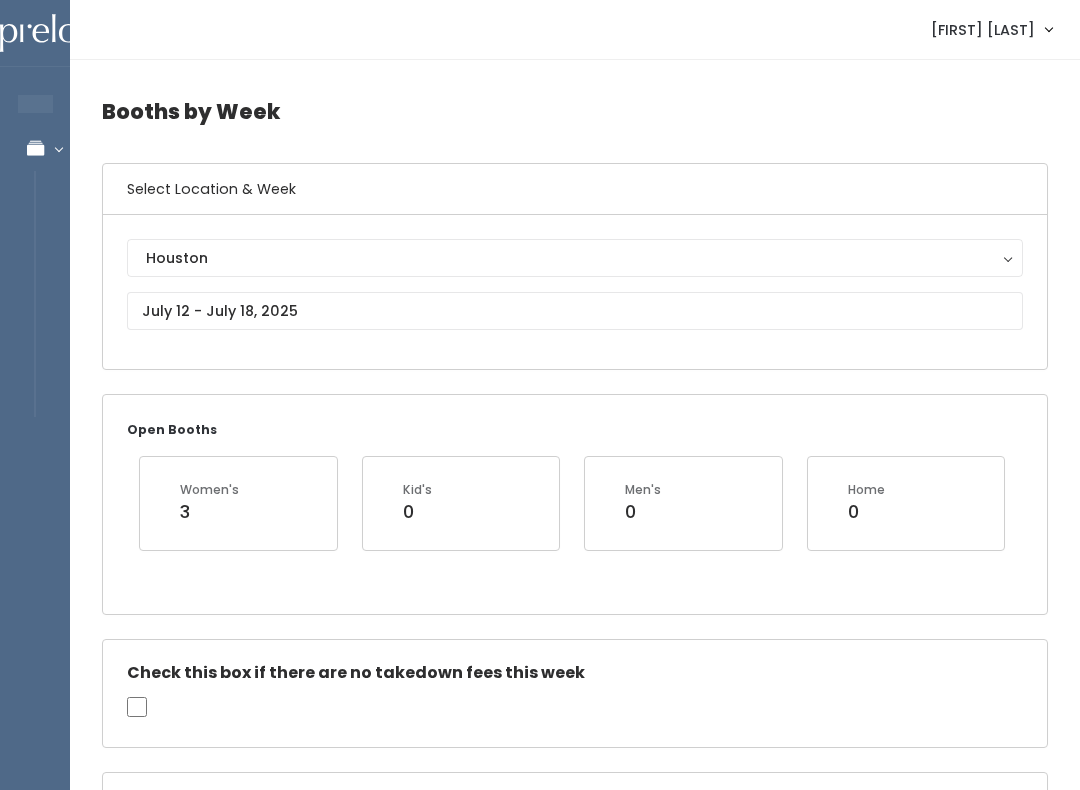scroll, scrollTop: 0, scrollLeft: 0, axis: both 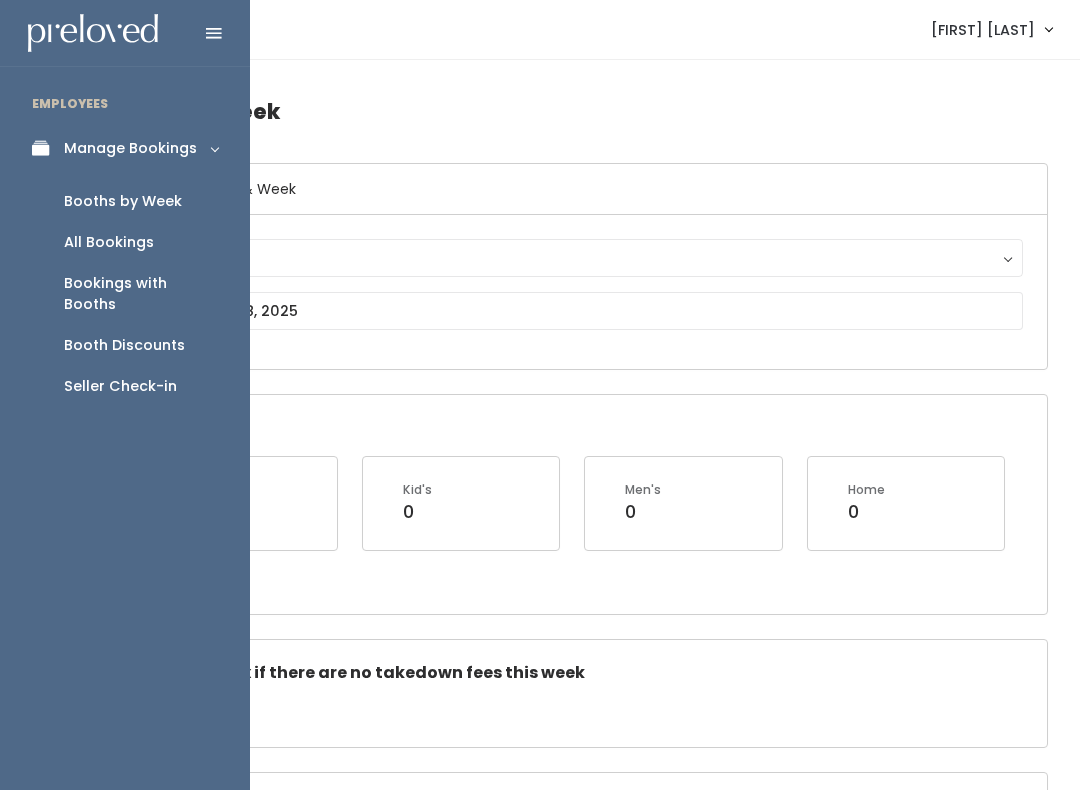 click on "Manage Bookings" at bounding box center [125, 148] 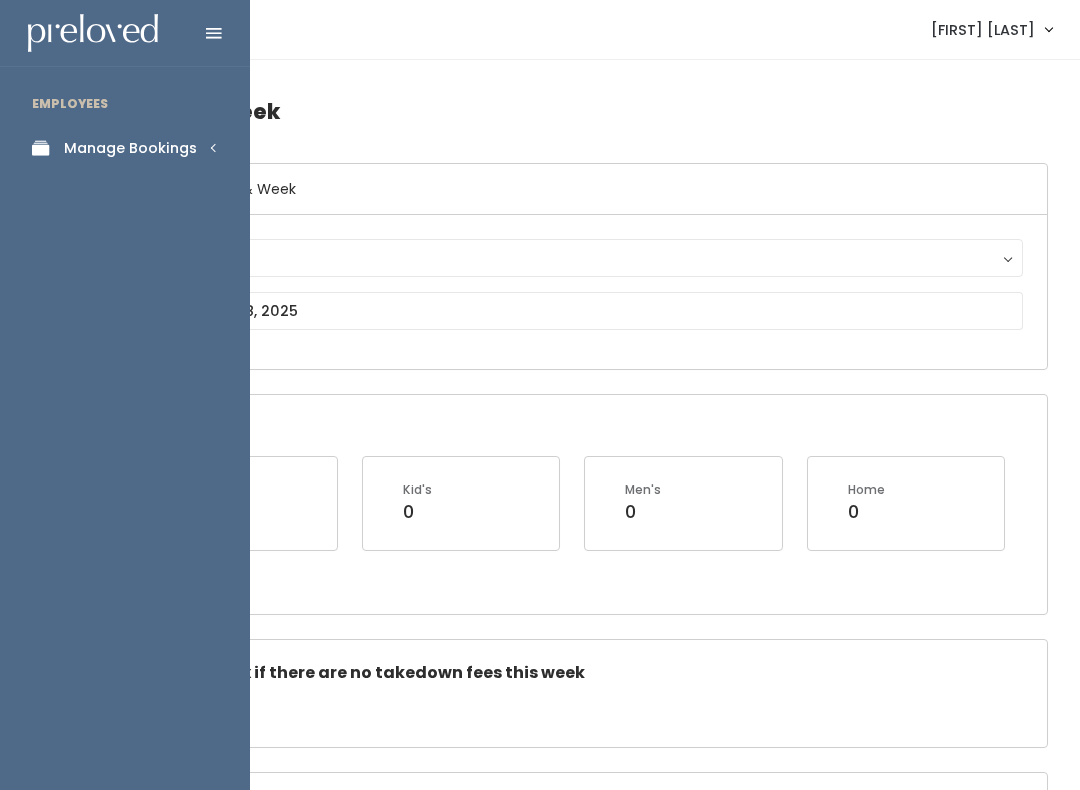 click on "Manage Bookings" at bounding box center (130, 148) 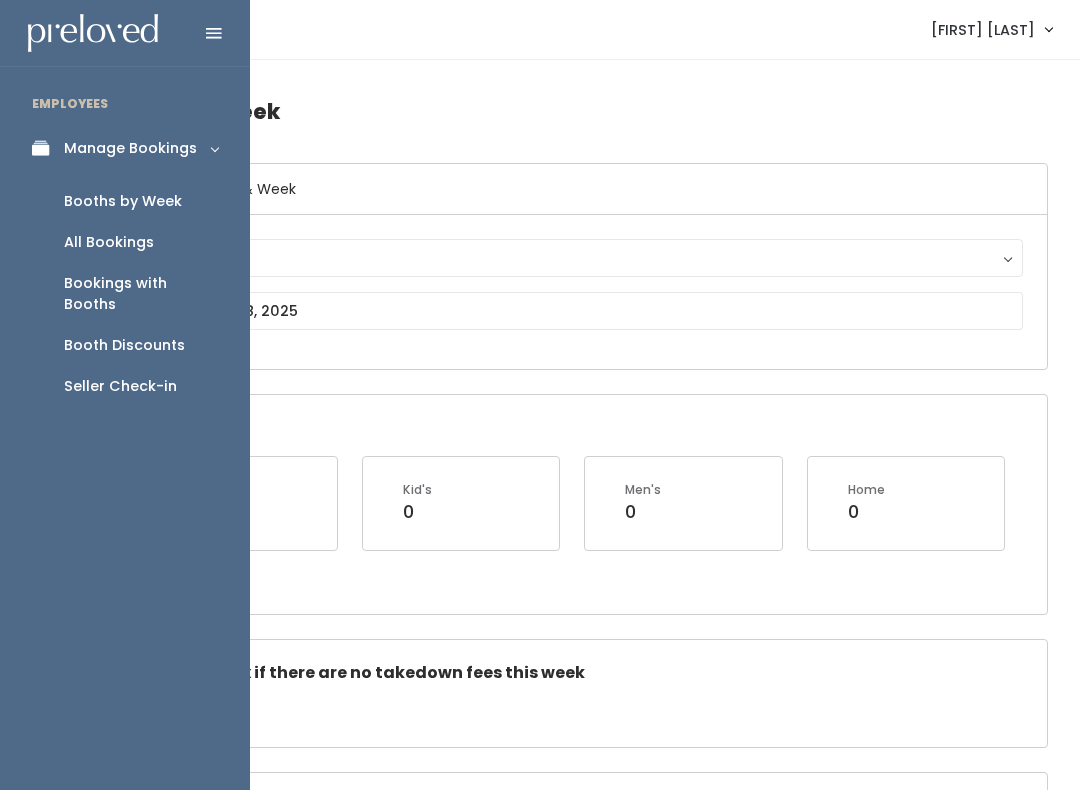 click on "All Bookings" at bounding box center [109, 242] 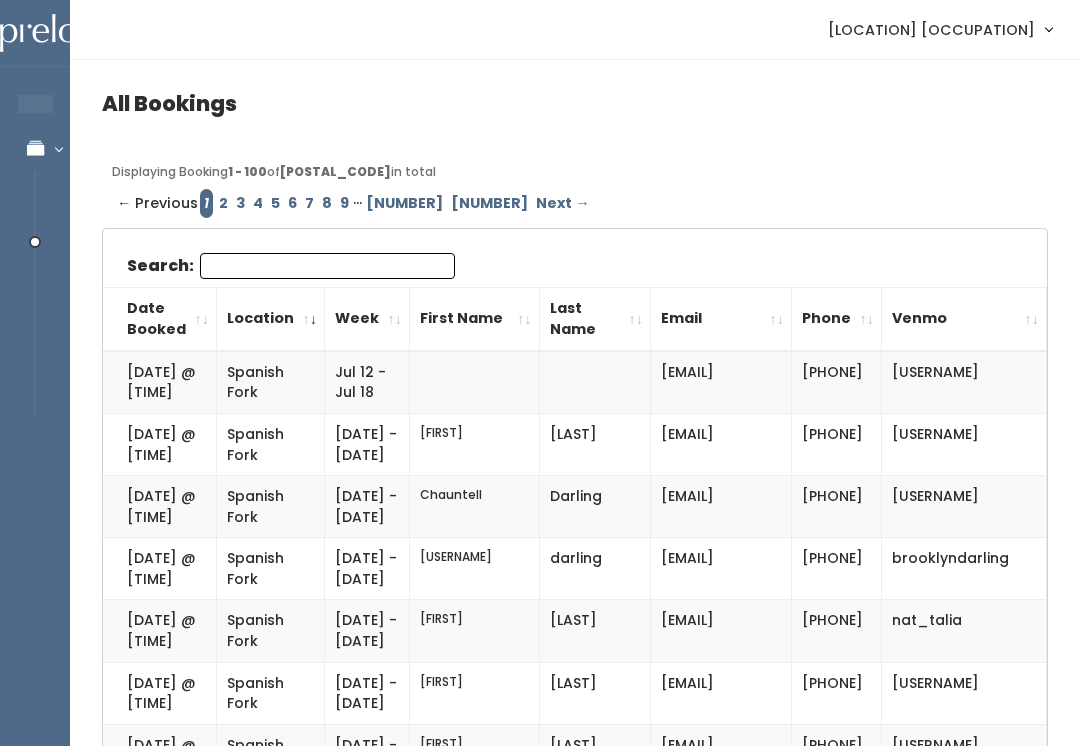 scroll, scrollTop: 0, scrollLeft: 0, axis: both 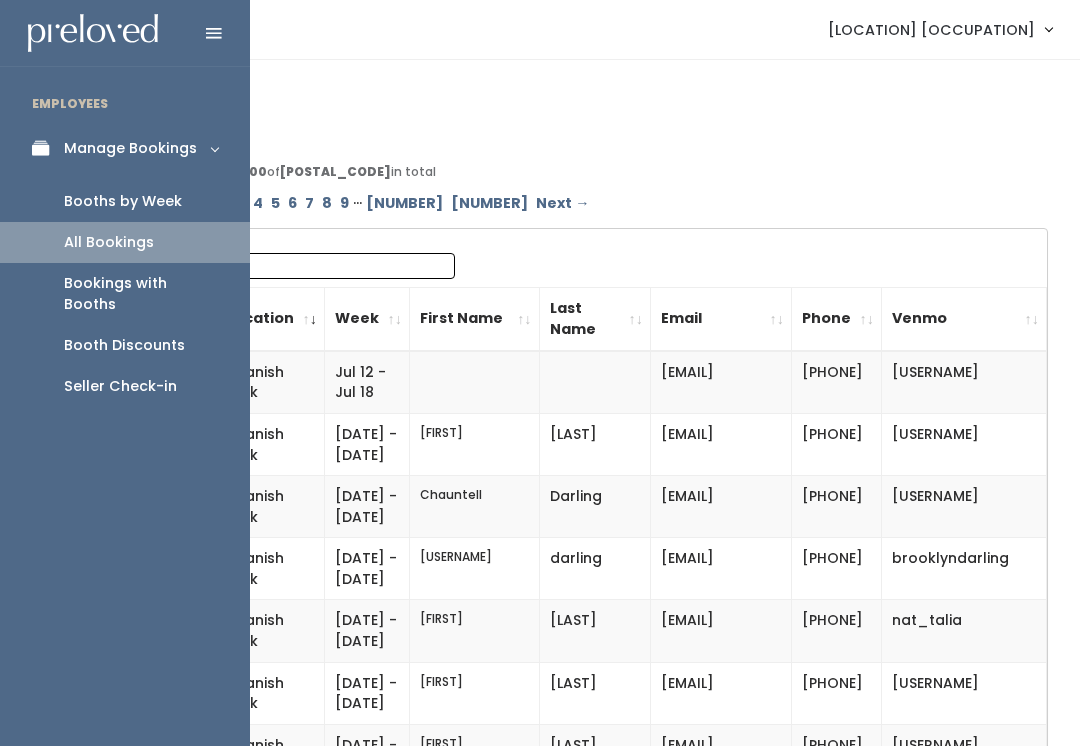 click on "Booths by Week" at bounding box center (123, 201) 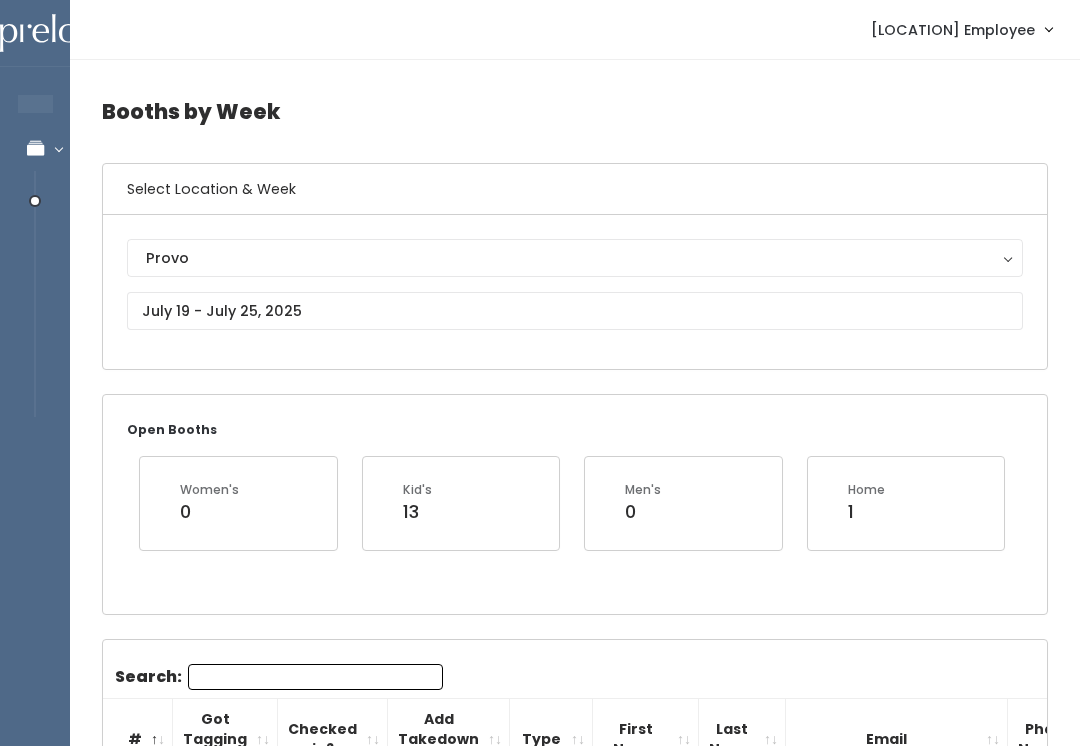 scroll, scrollTop: 0, scrollLeft: 0, axis: both 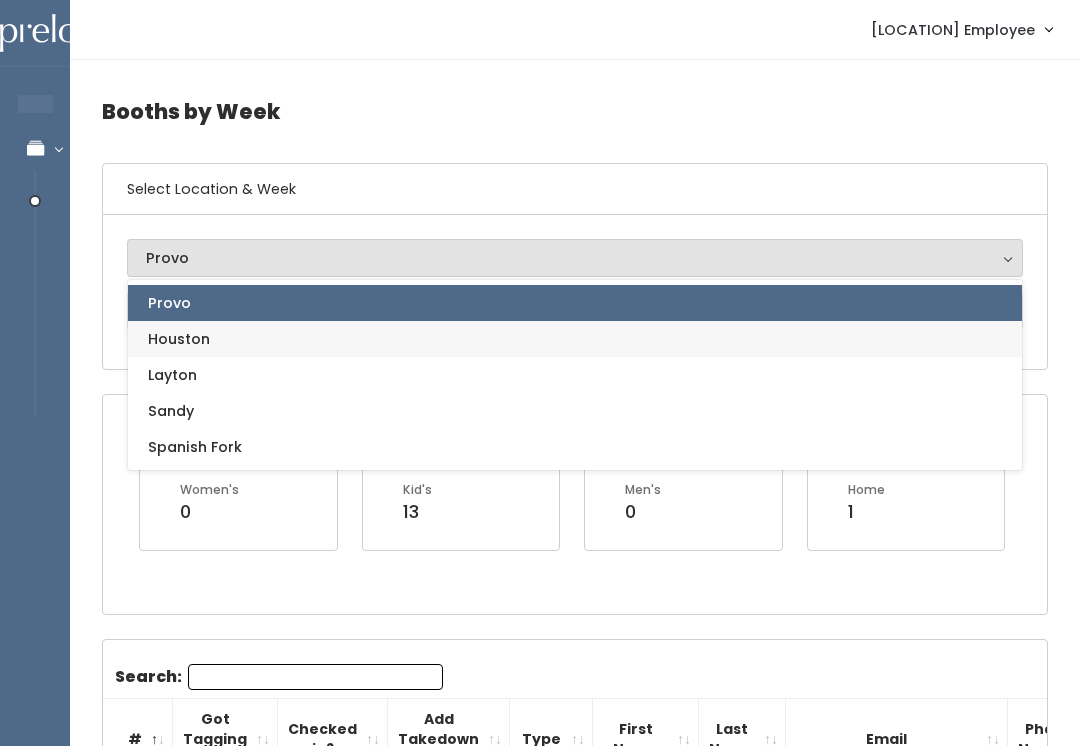 click on "Houston" at bounding box center [179, 339] 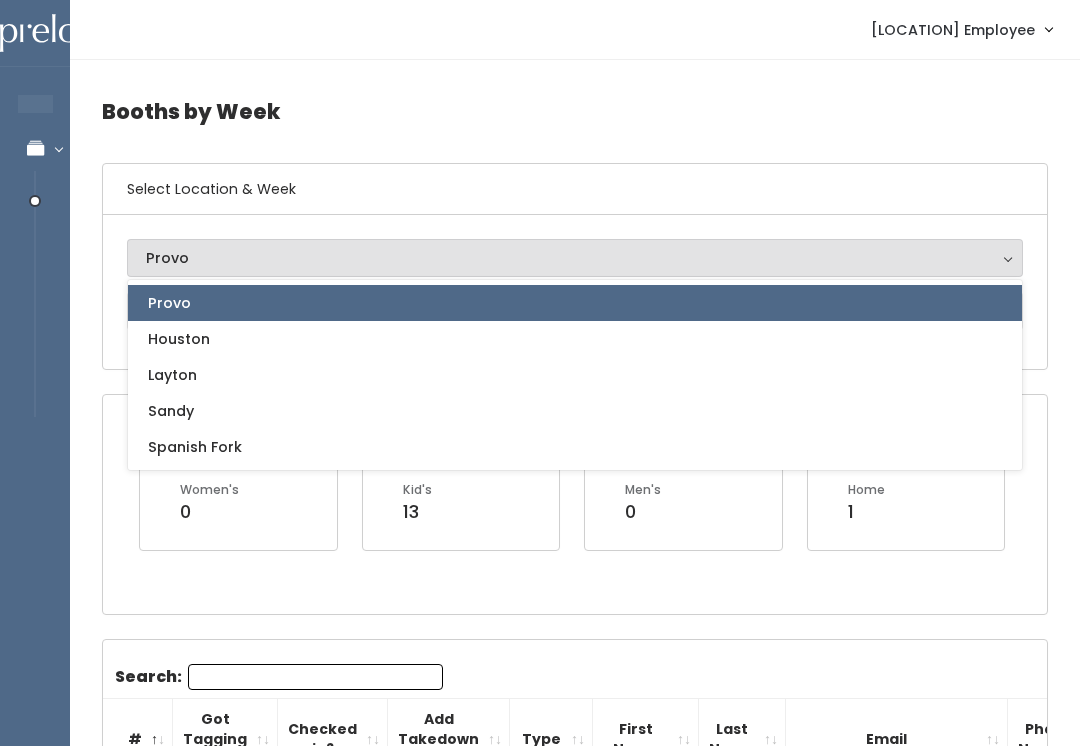 select on "5" 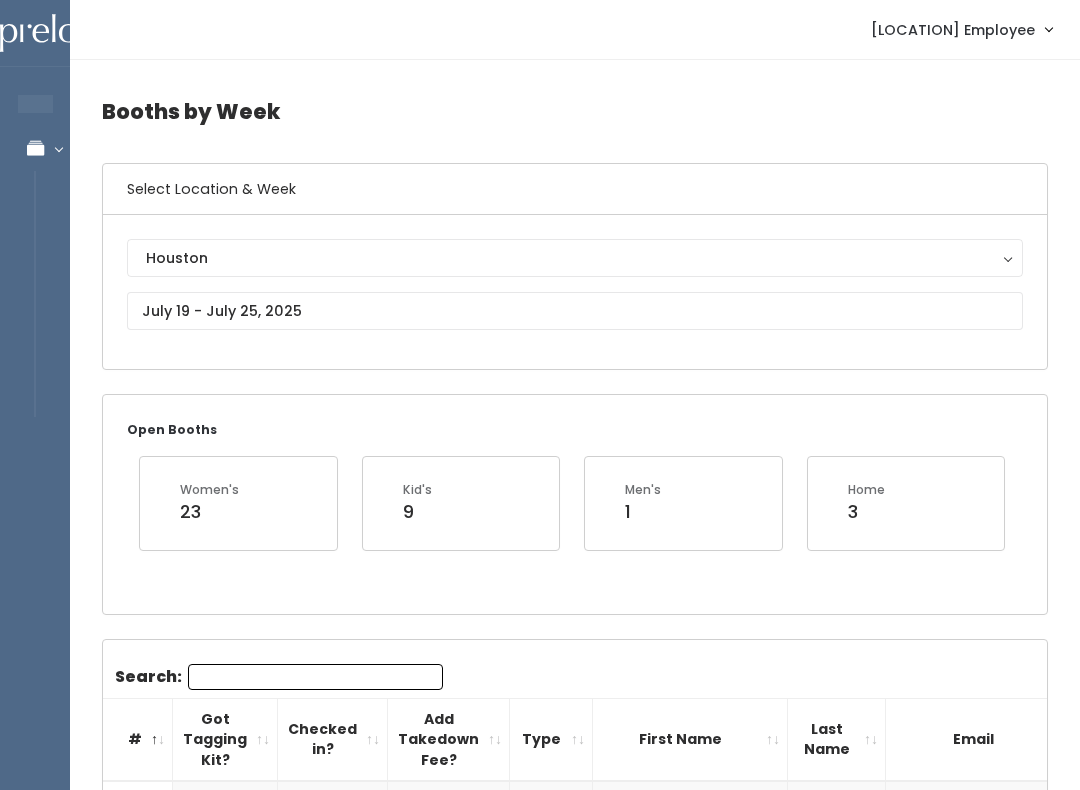 scroll, scrollTop: 0, scrollLeft: 0, axis: both 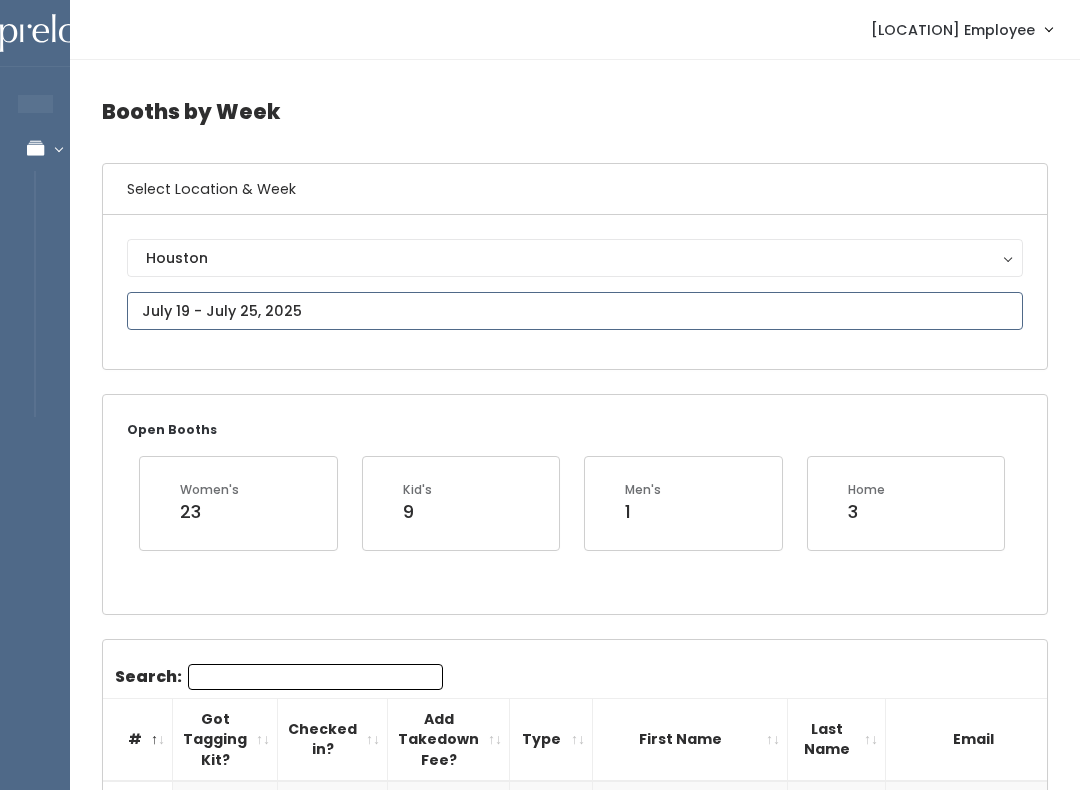 click at bounding box center [575, 311] 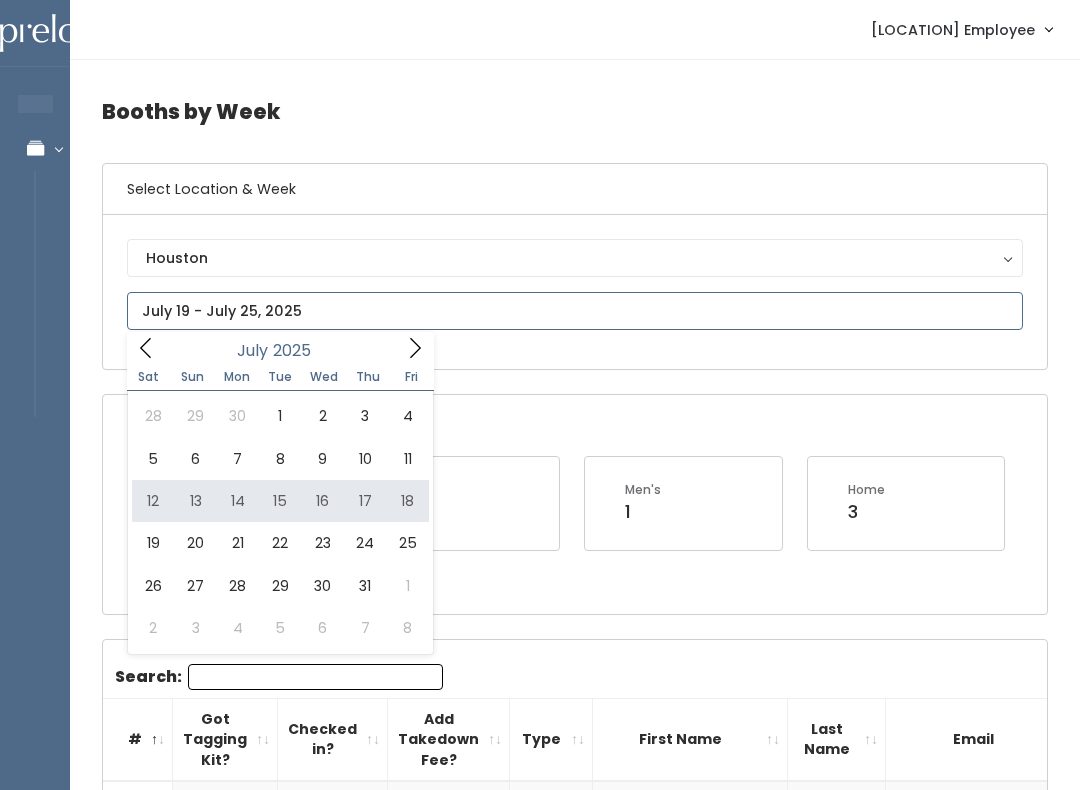 type on "July 12 to July 18" 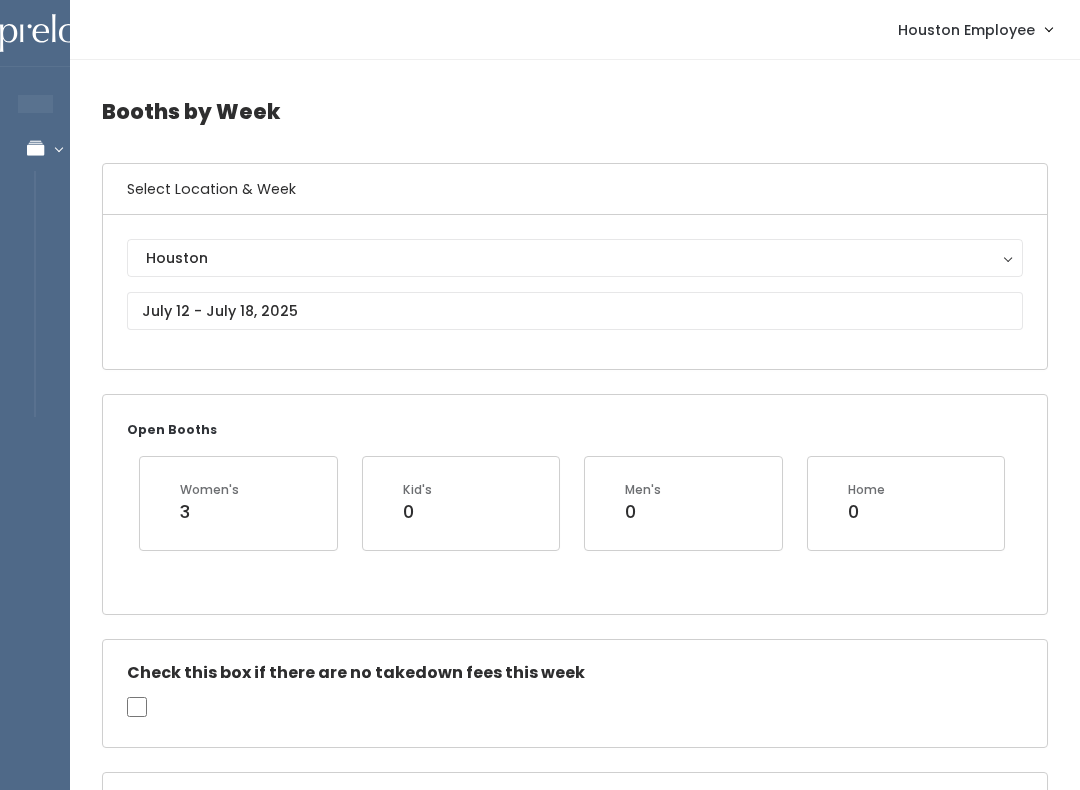 scroll, scrollTop: 0, scrollLeft: 0, axis: both 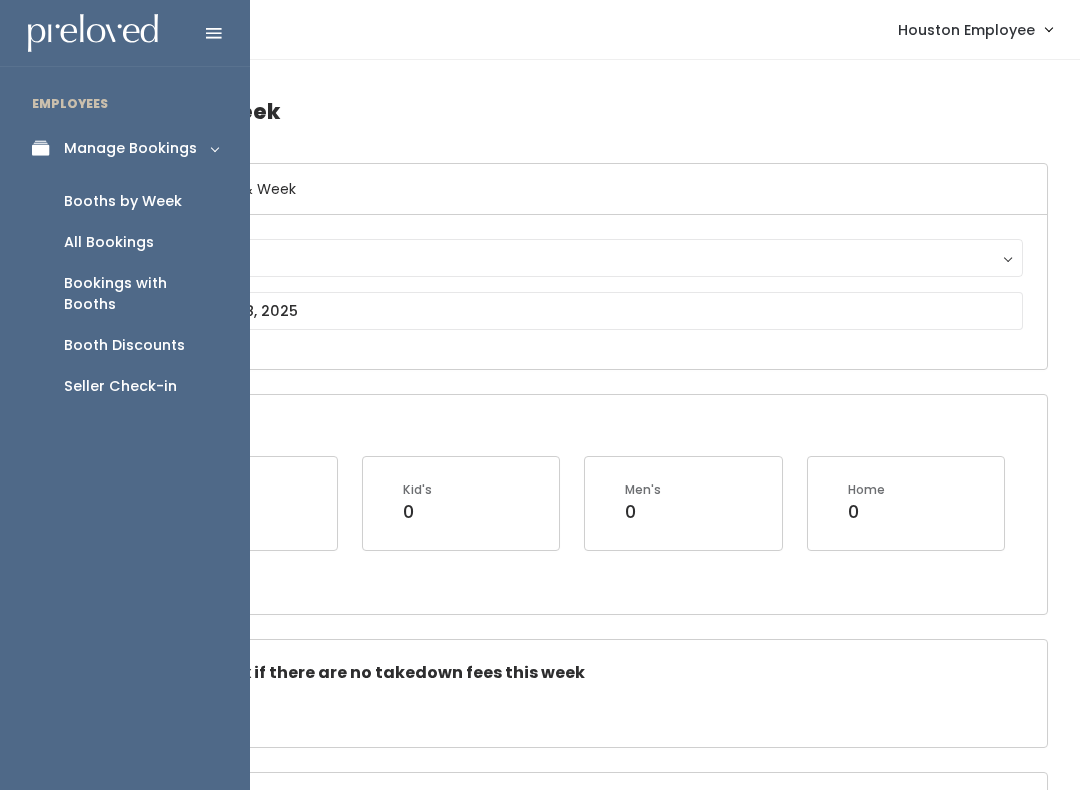 click on "Booth Discounts" at bounding box center [125, 345] 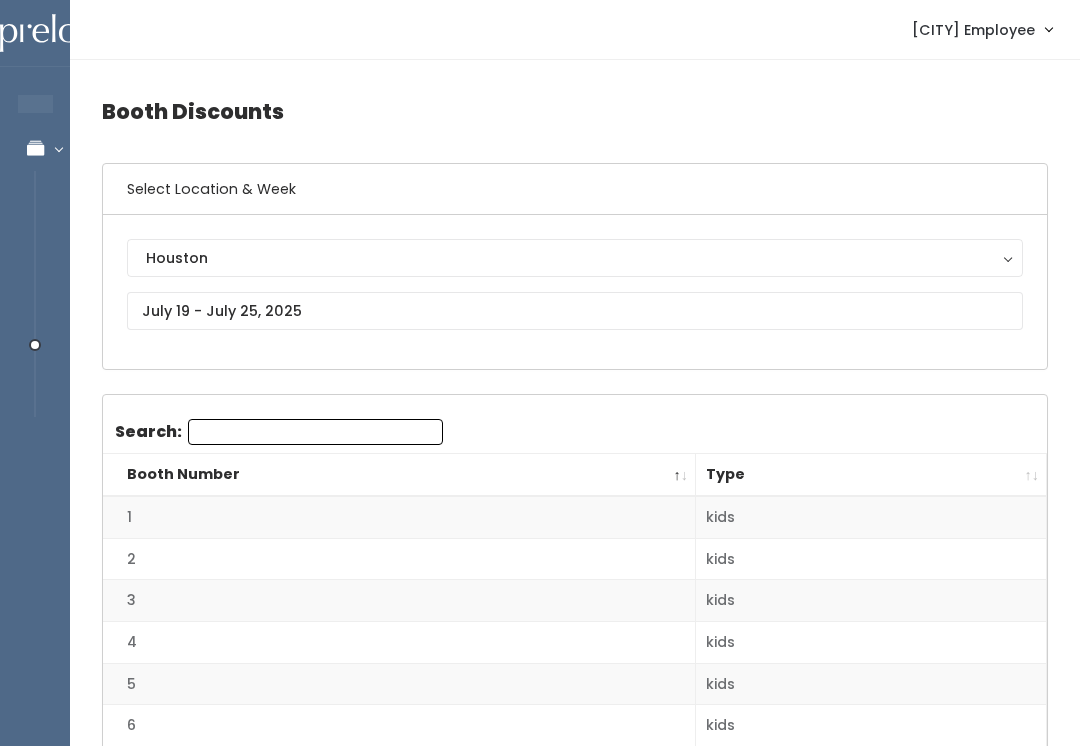 scroll, scrollTop: 0, scrollLeft: 0, axis: both 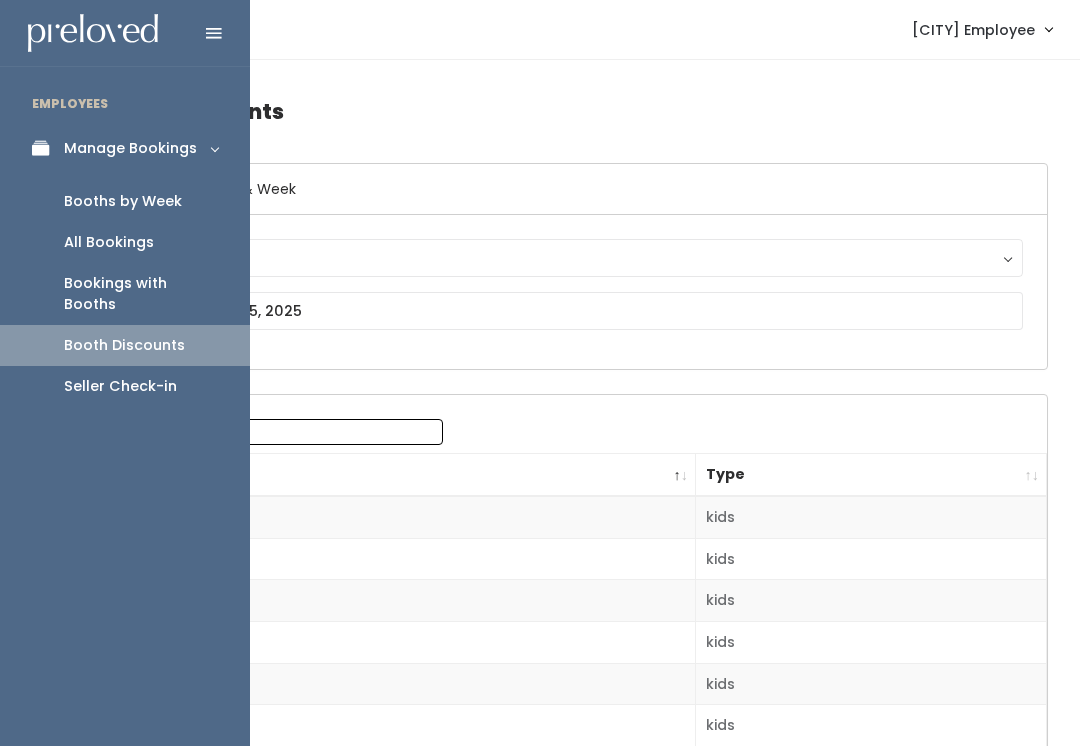 click on "Booths by Week" at bounding box center [123, 201] 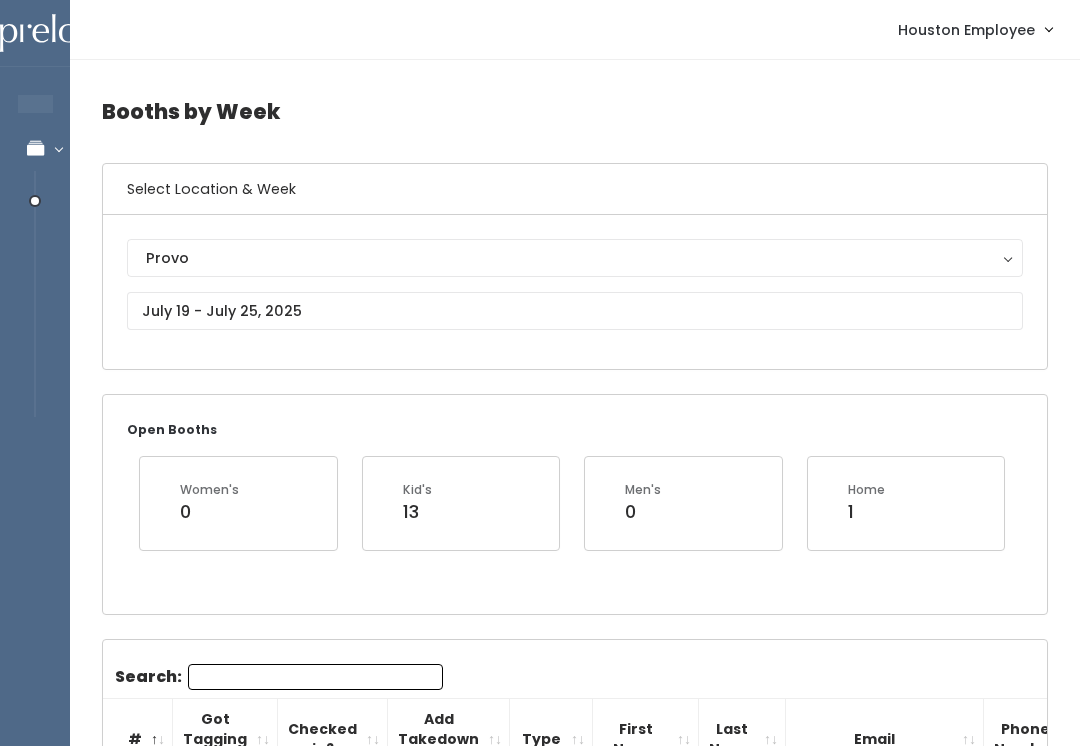 scroll, scrollTop: 0, scrollLeft: 0, axis: both 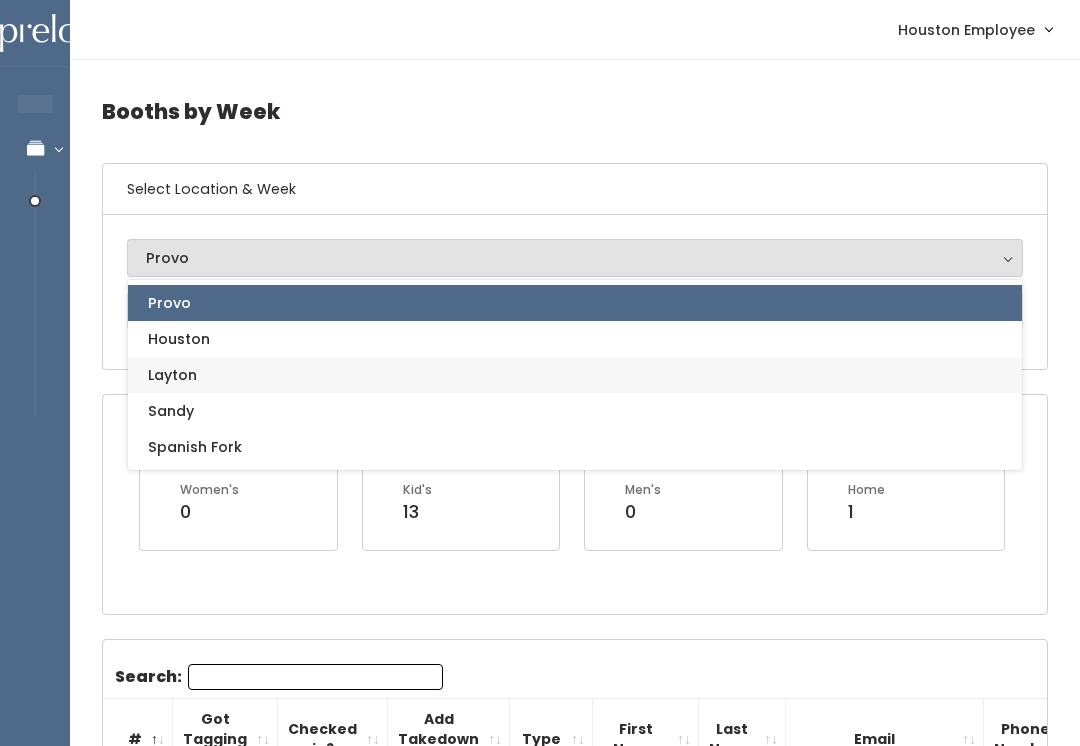 click on "Layton" at bounding box center [575, 375] 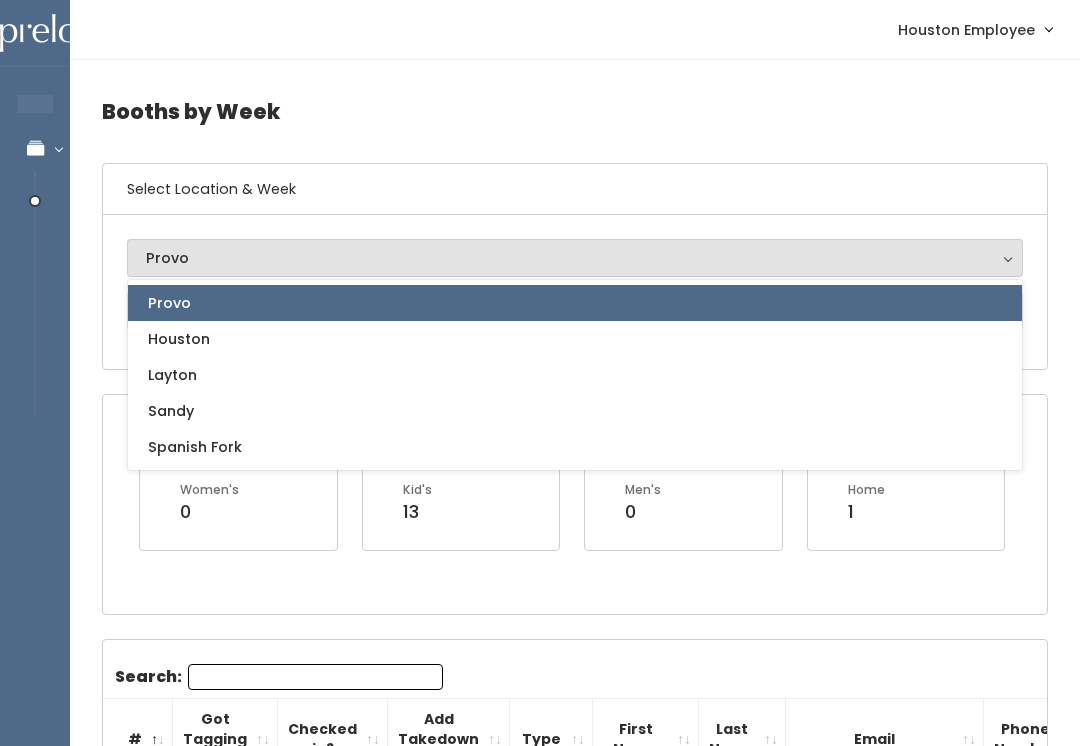 select on "6" 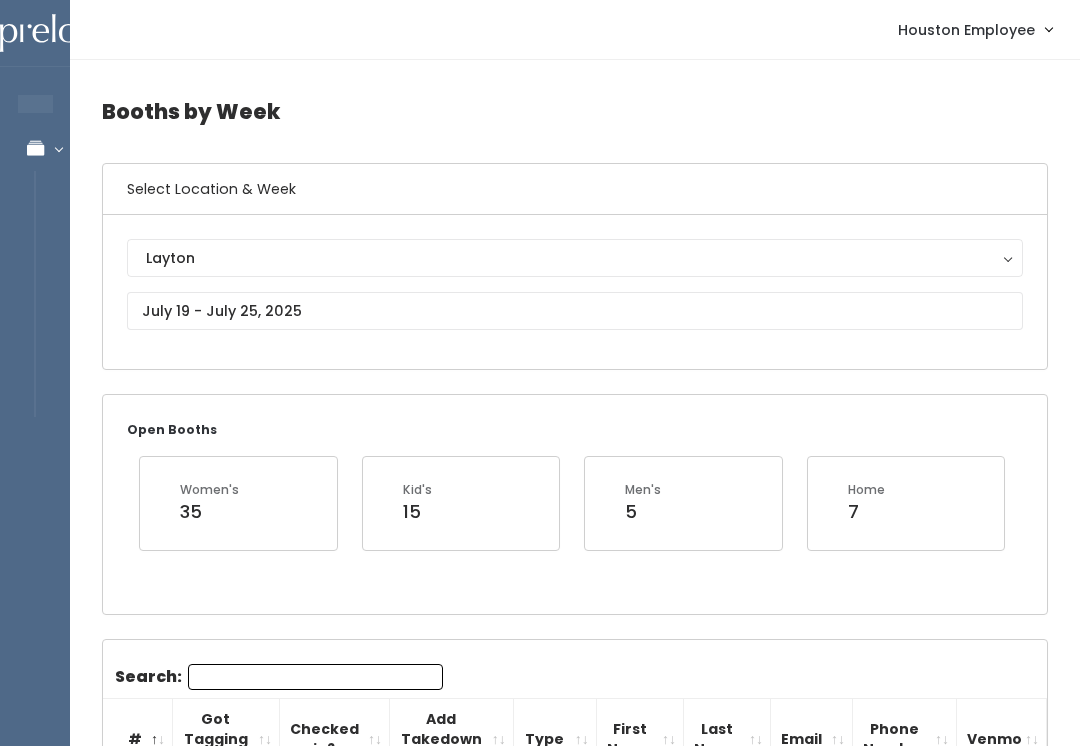 scroll, scrollTop: 0, scrollLeft: 0, axis: both 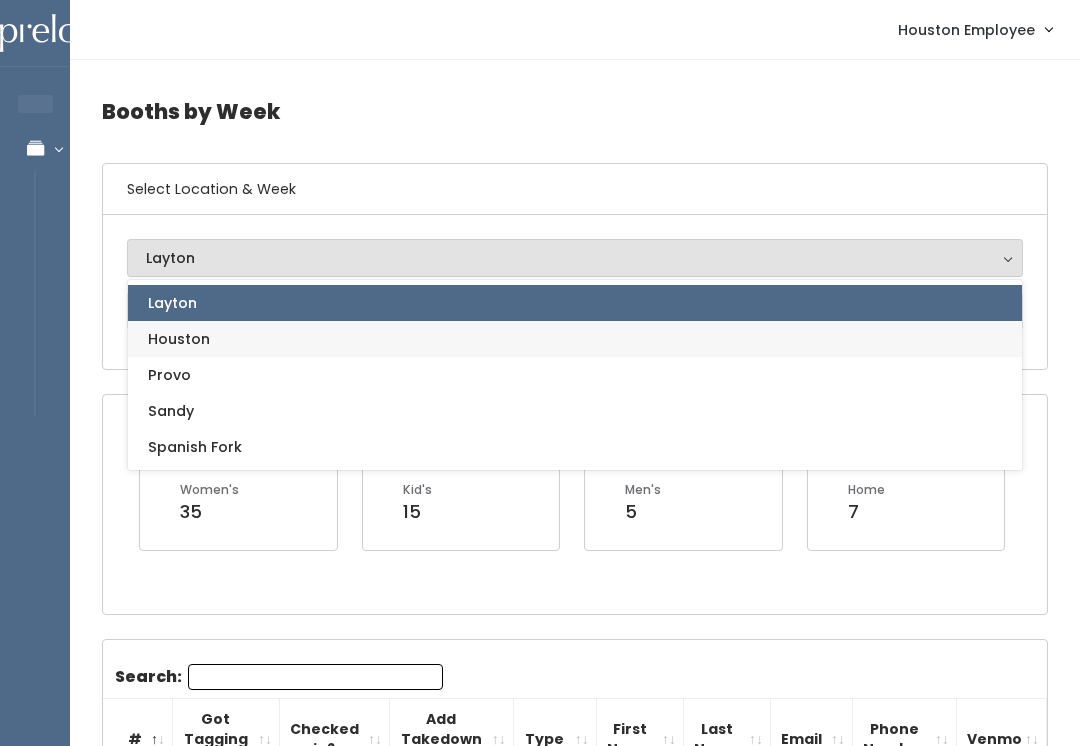 click on "Houston" at bounding box center [575, 339] 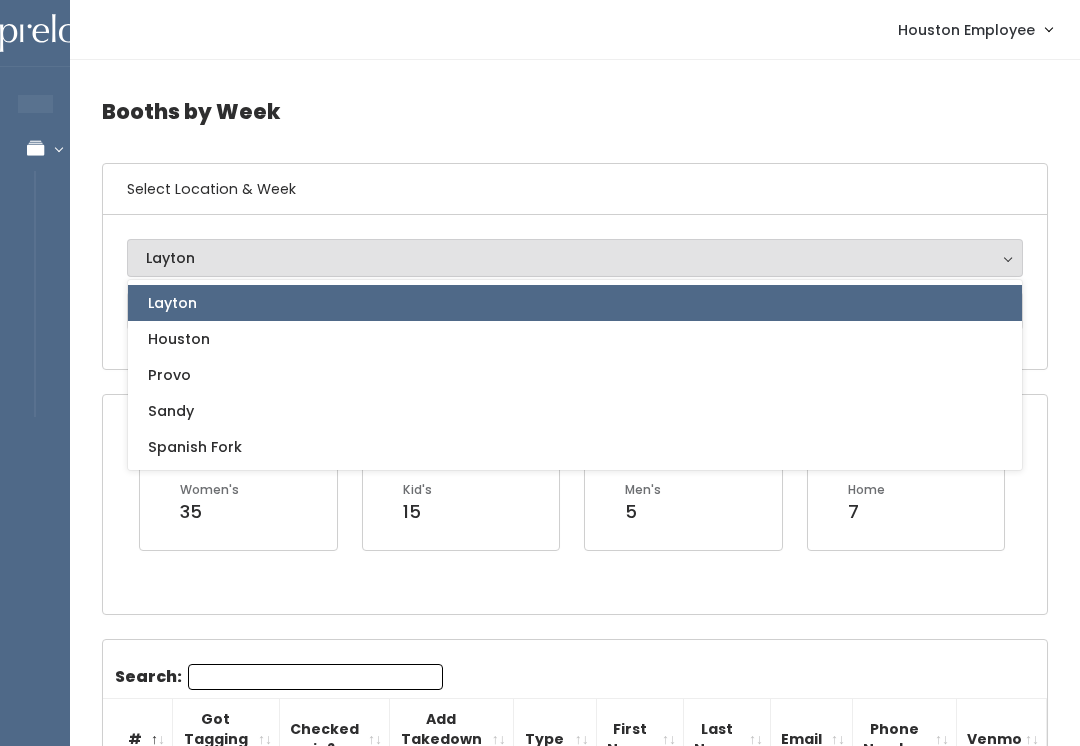 select on "5" 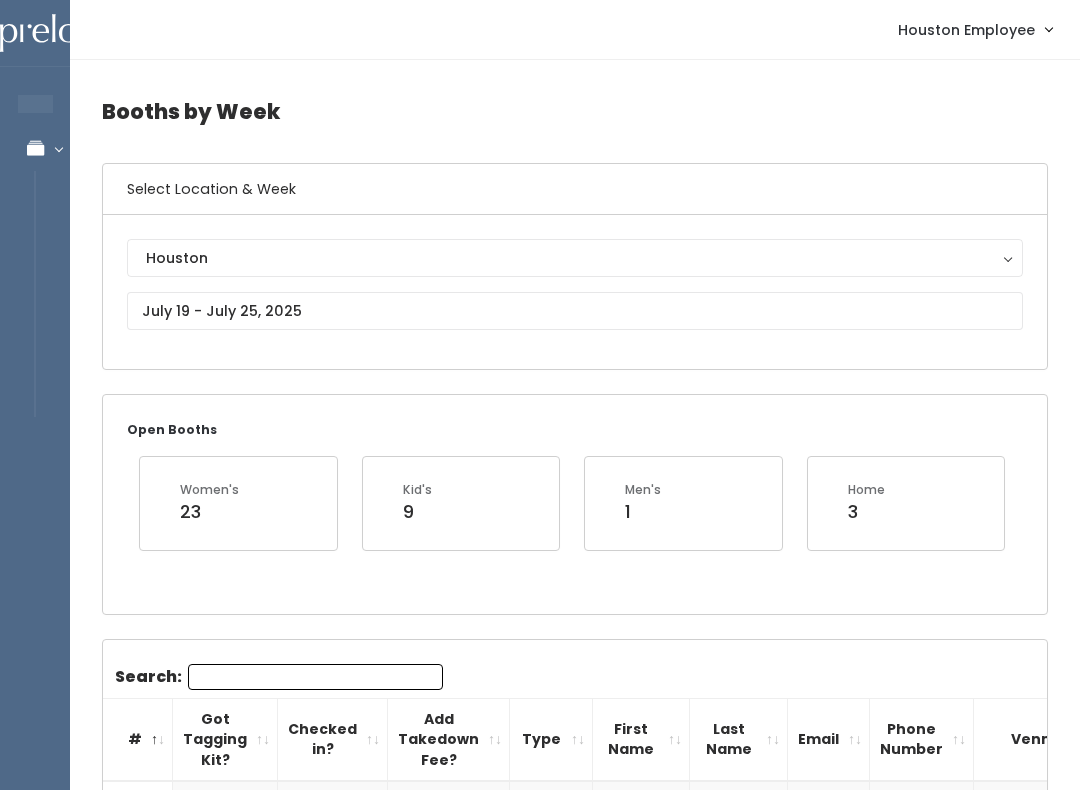 scroll, scrollTop: 0, scrollLeft: 0, axis: both 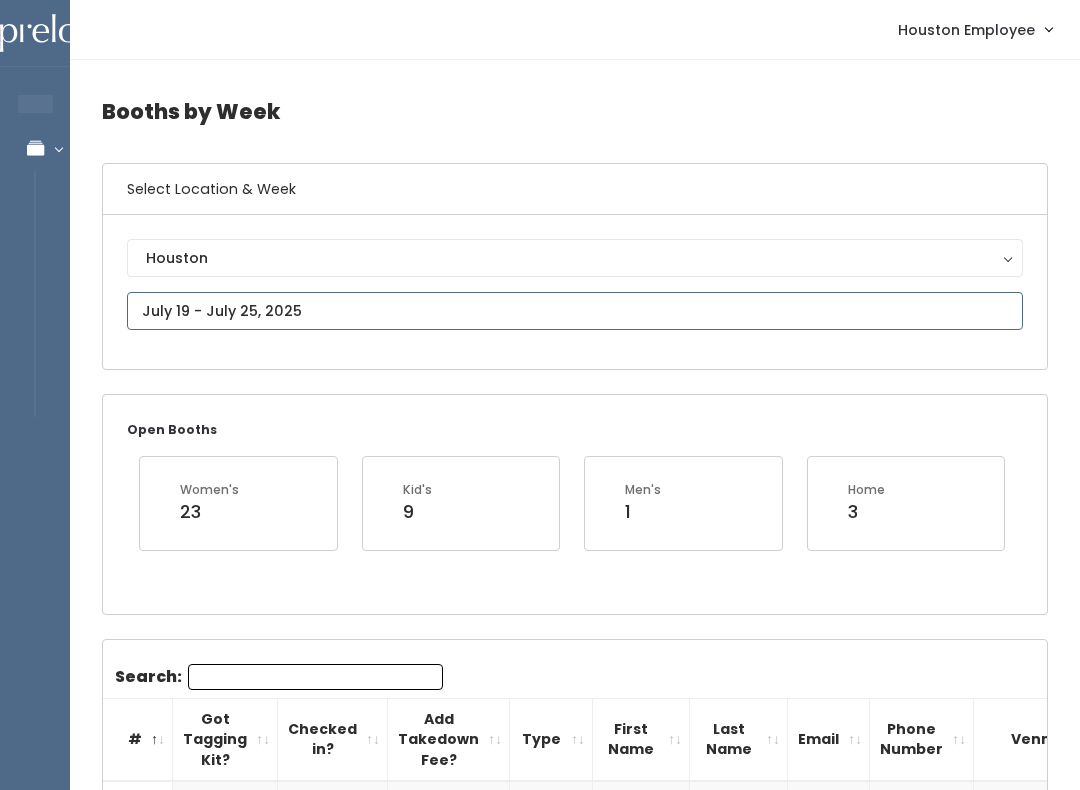 click at bounding box center (575, 311) 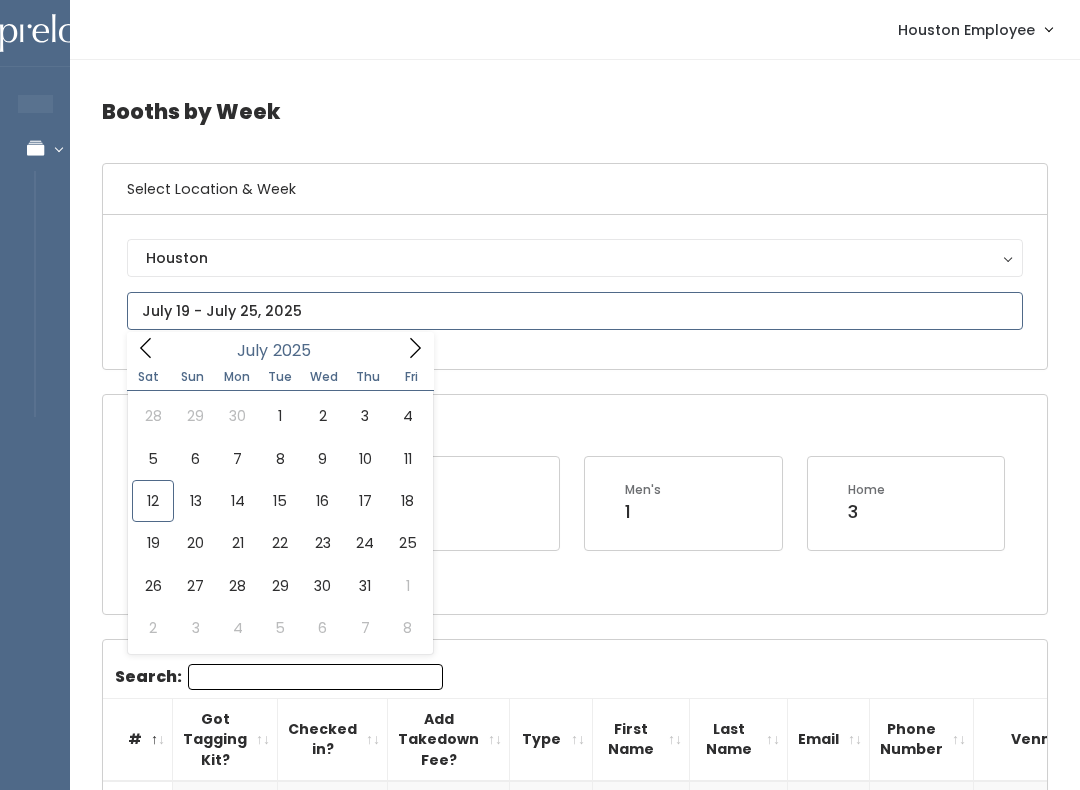 type on "July 12 to July 18" 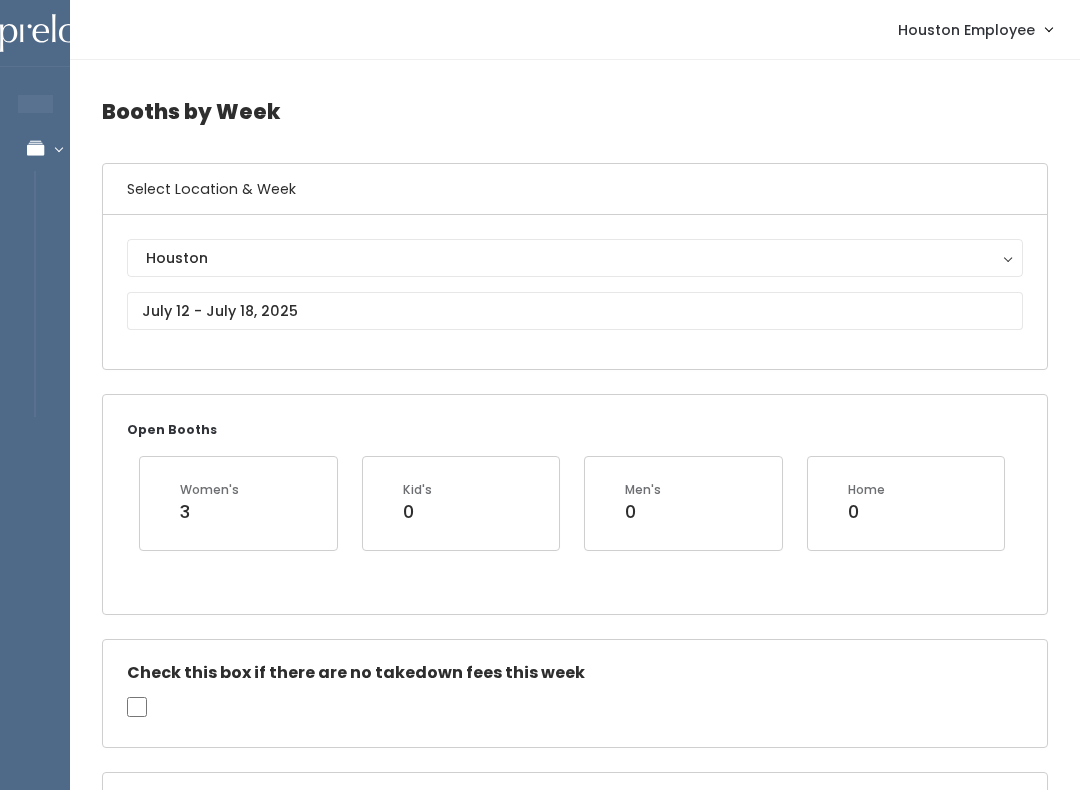 scroll, scrollTop: 0, scrollLeft: 0, axis: both 